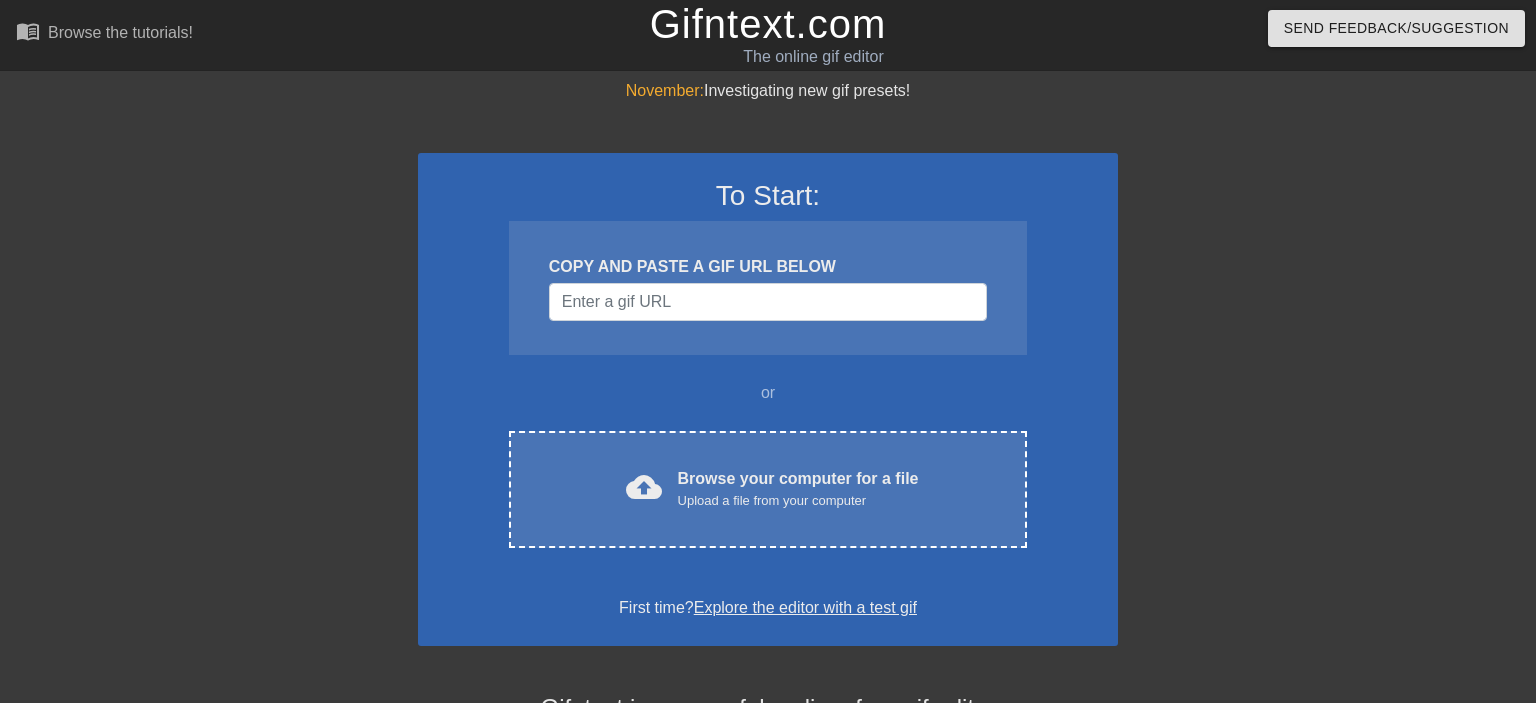 scroll, scrollTop: 0, scrollLeft: 0, axis: both 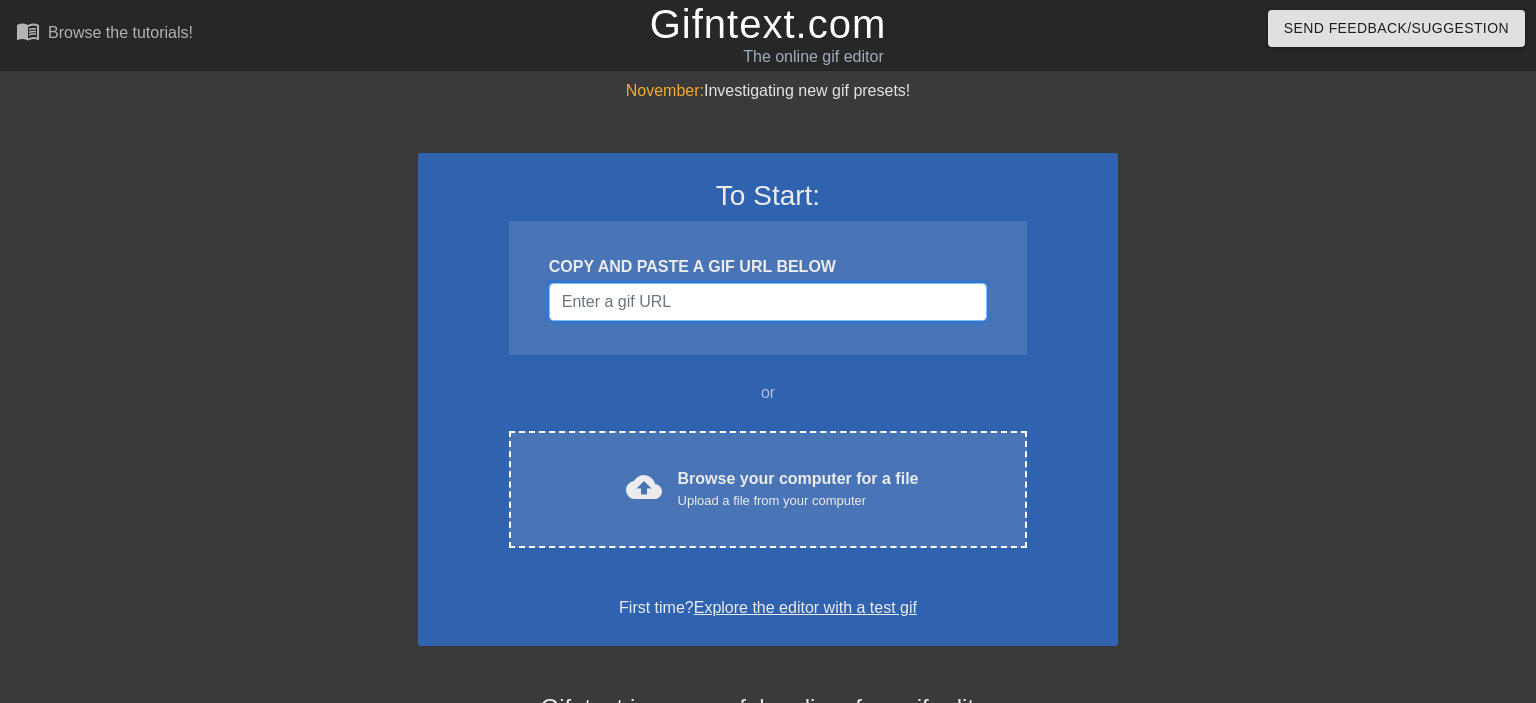 click at bounding box center [768, 302] 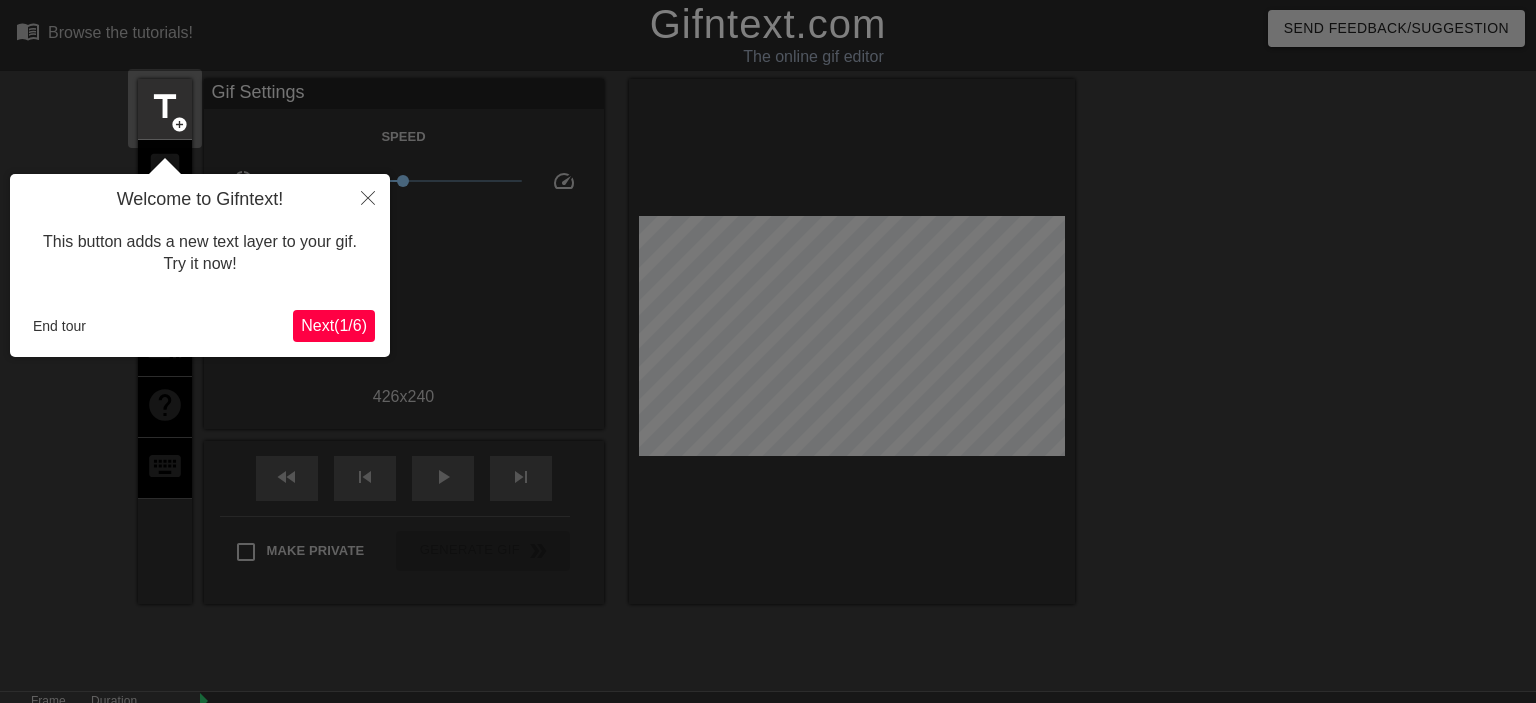 scroll, scrollTop: 48, scrollLeft: 0, axis: vertical 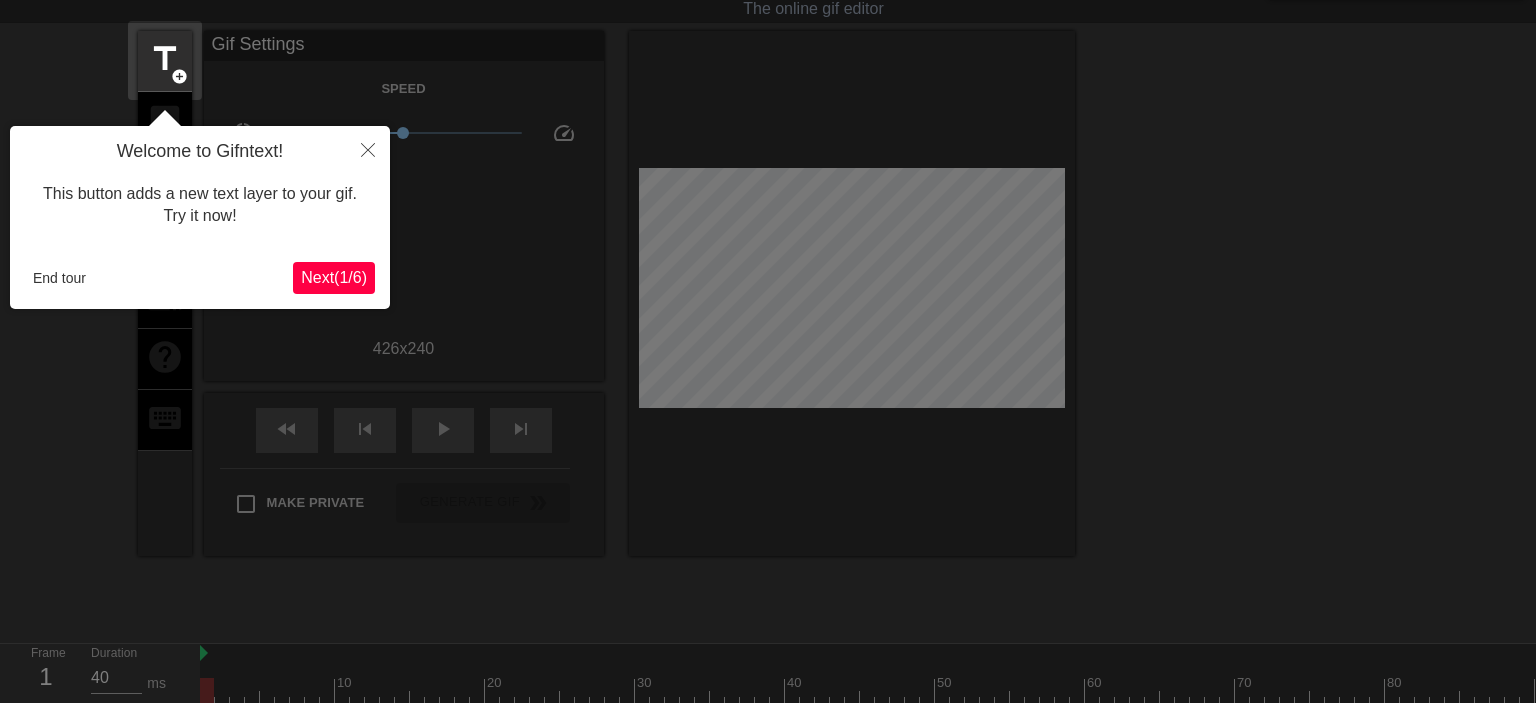 click on "Next  ( 1 / 6 )" at bounding box center (334, 277) 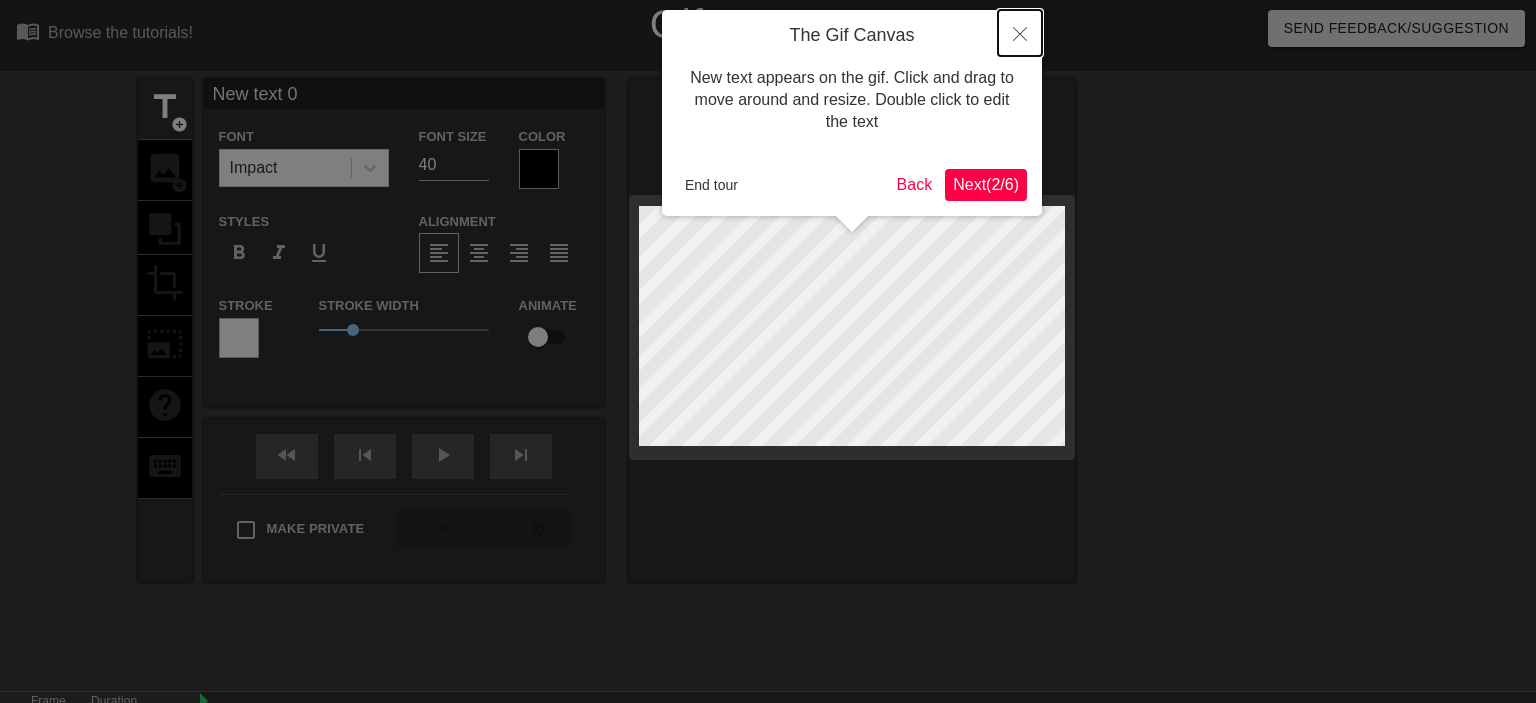 click 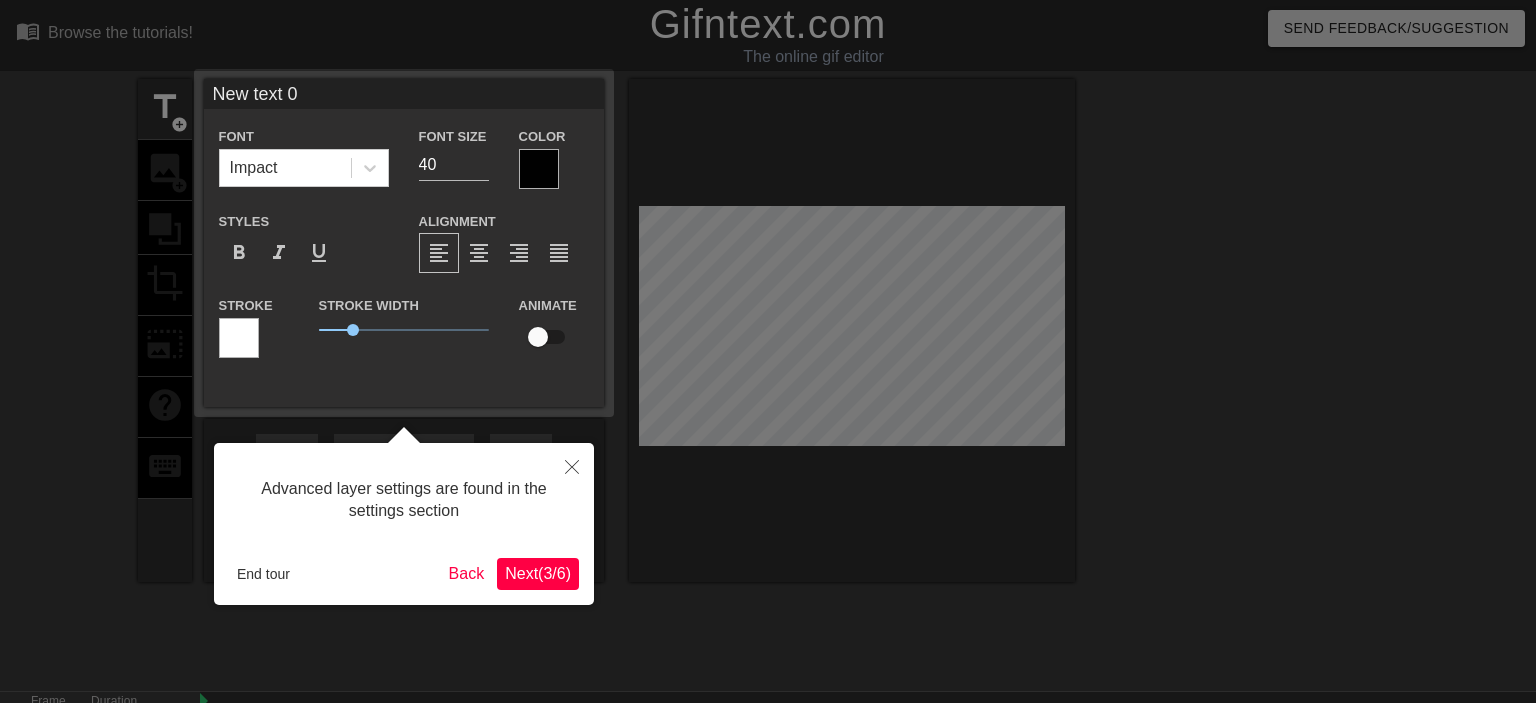 scroll, scrollTop: 48, scrollLeft: 0, axis: vertical 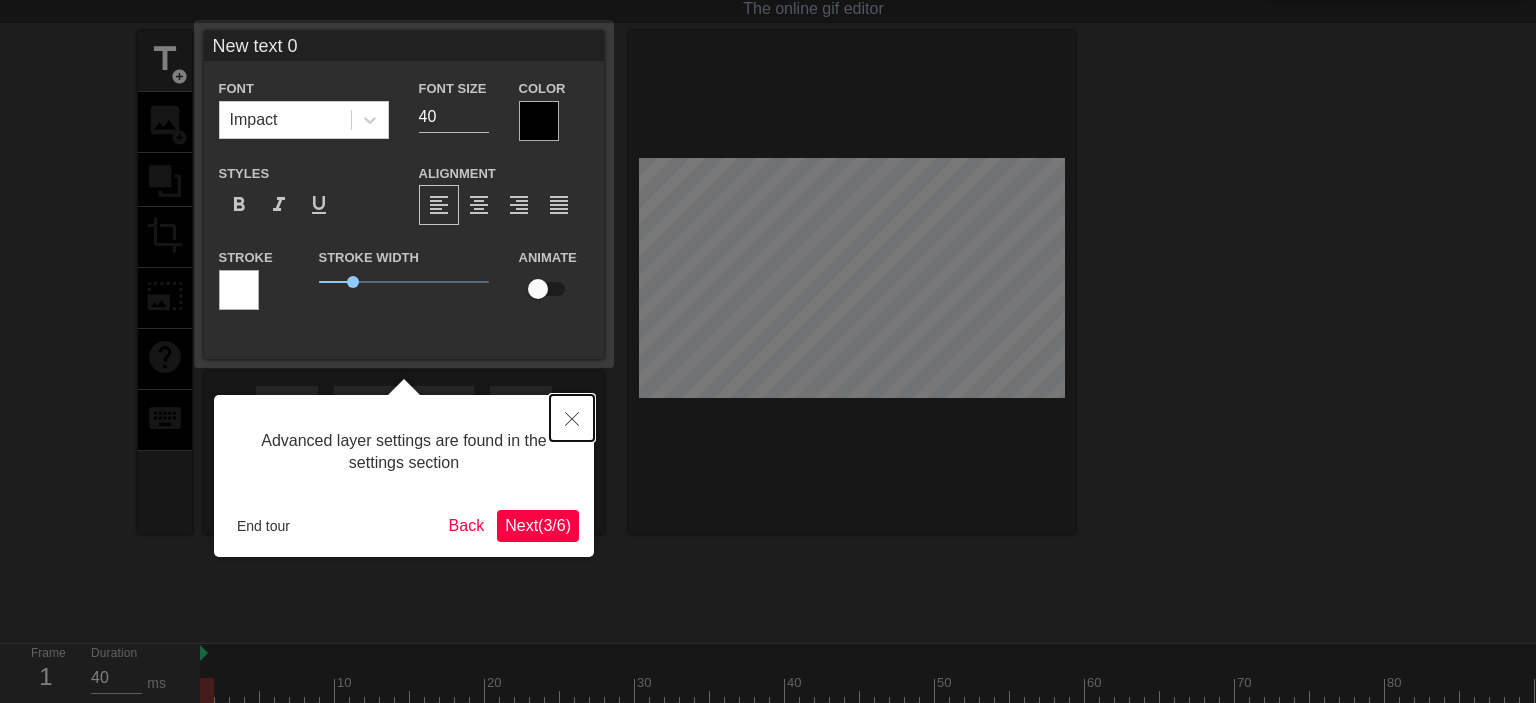 click at bounding box center [572, 418] 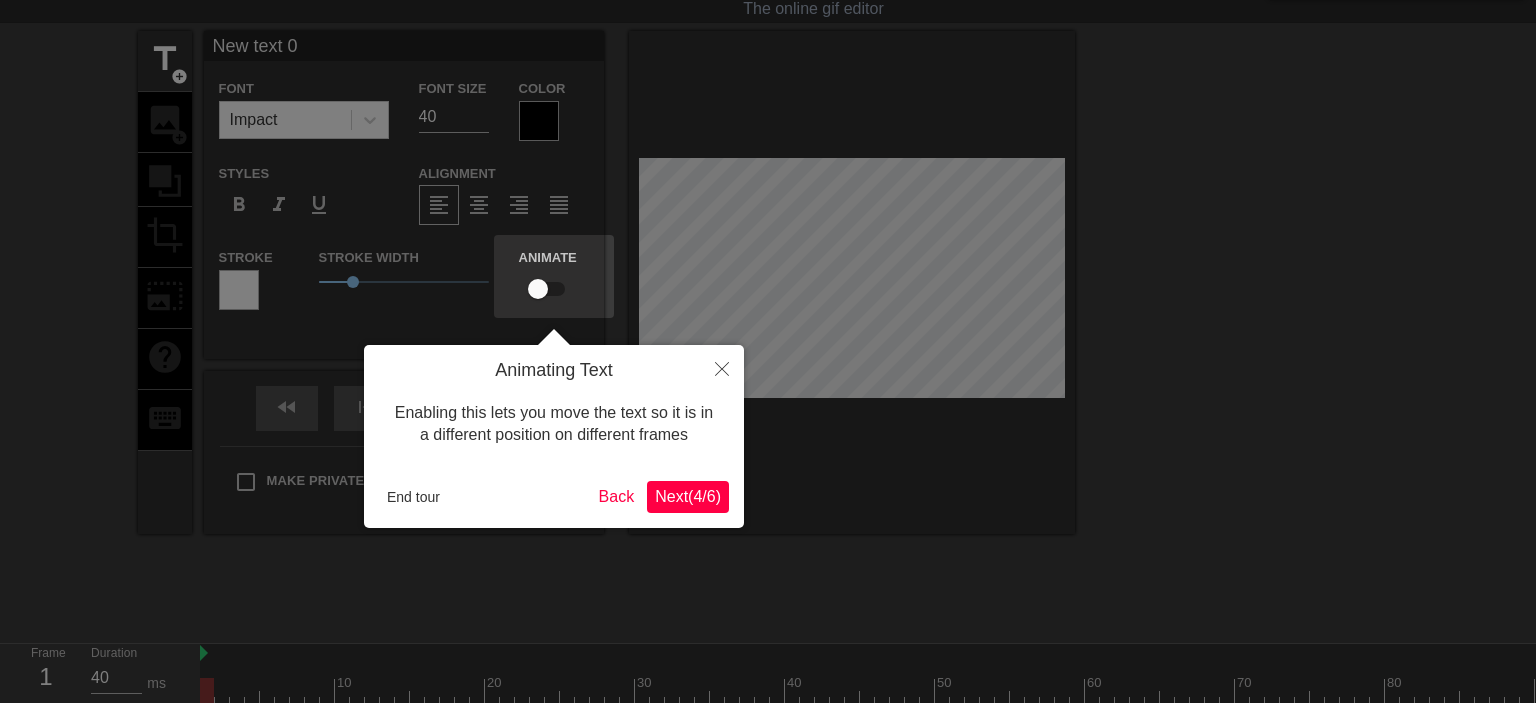 scroll, scrollTop: 0, scrollLeft: 0, axis: both 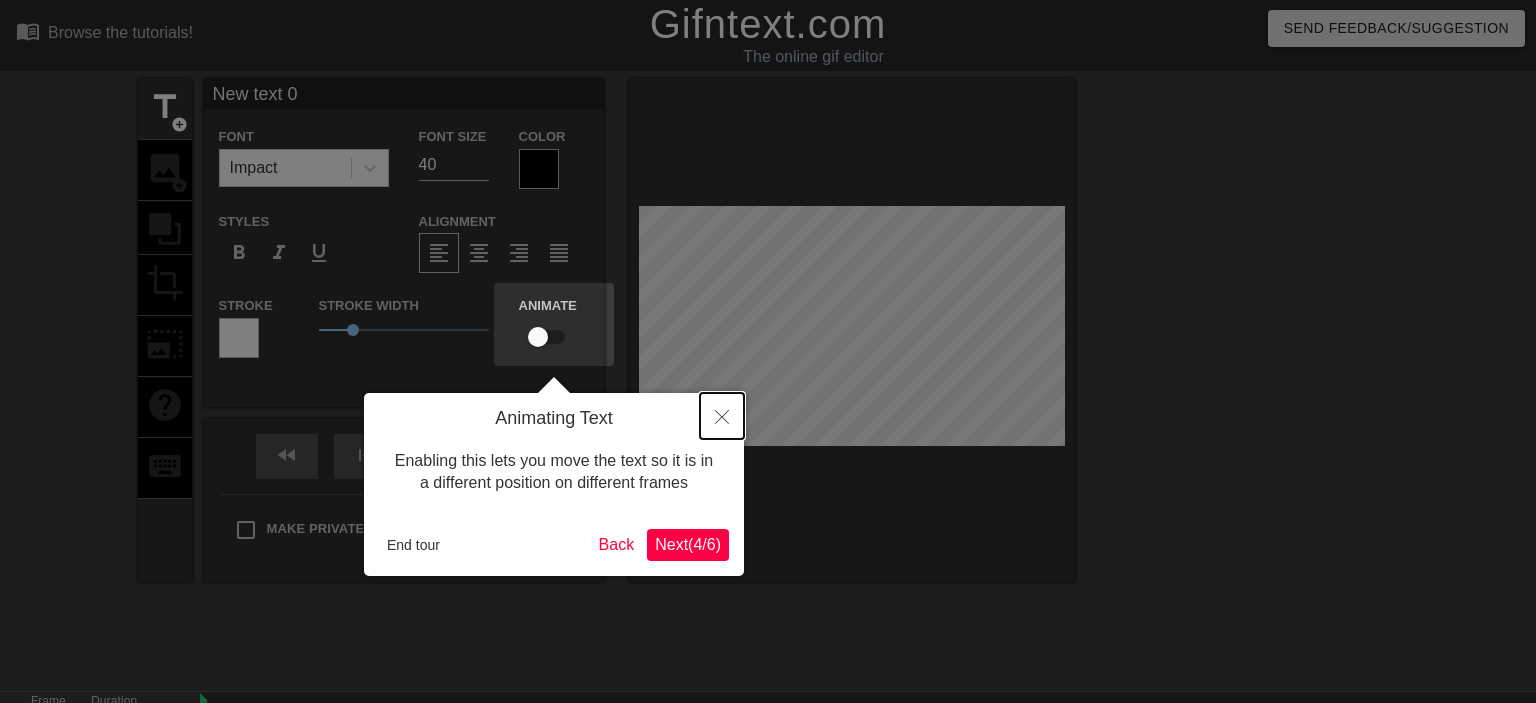 click at bounding box center (722, 416) 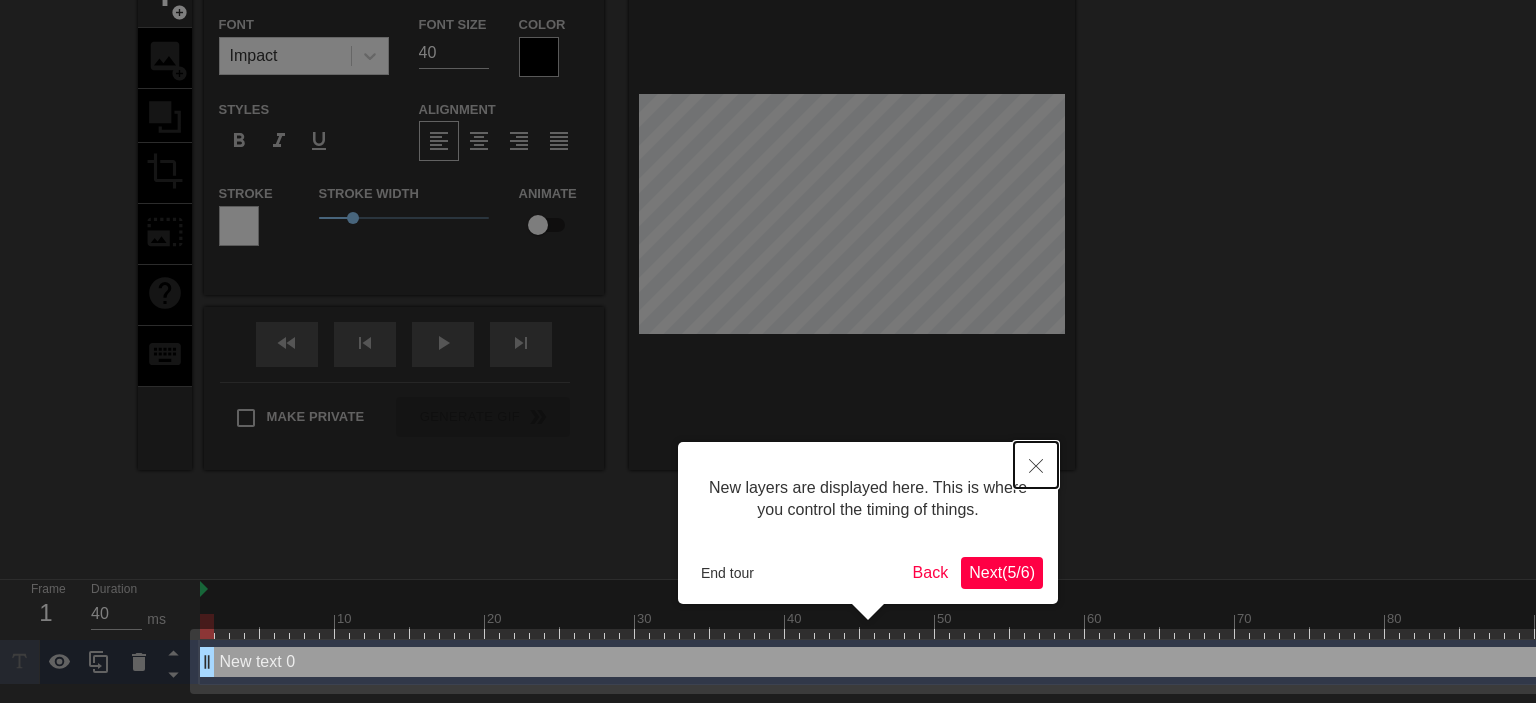 click at bounding box center [1036, 465] 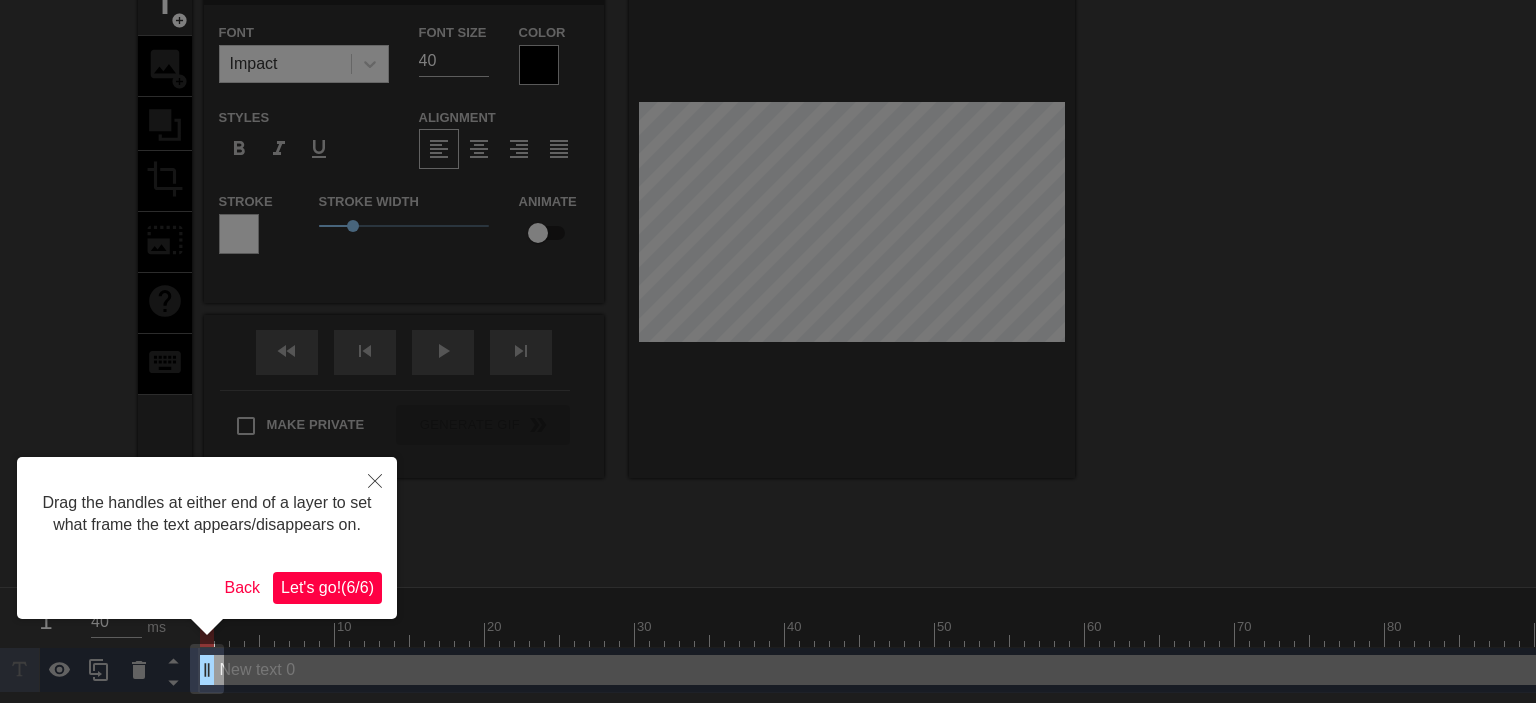 scroll, scrollTop: 0, scrollLeft: 0, axis: both 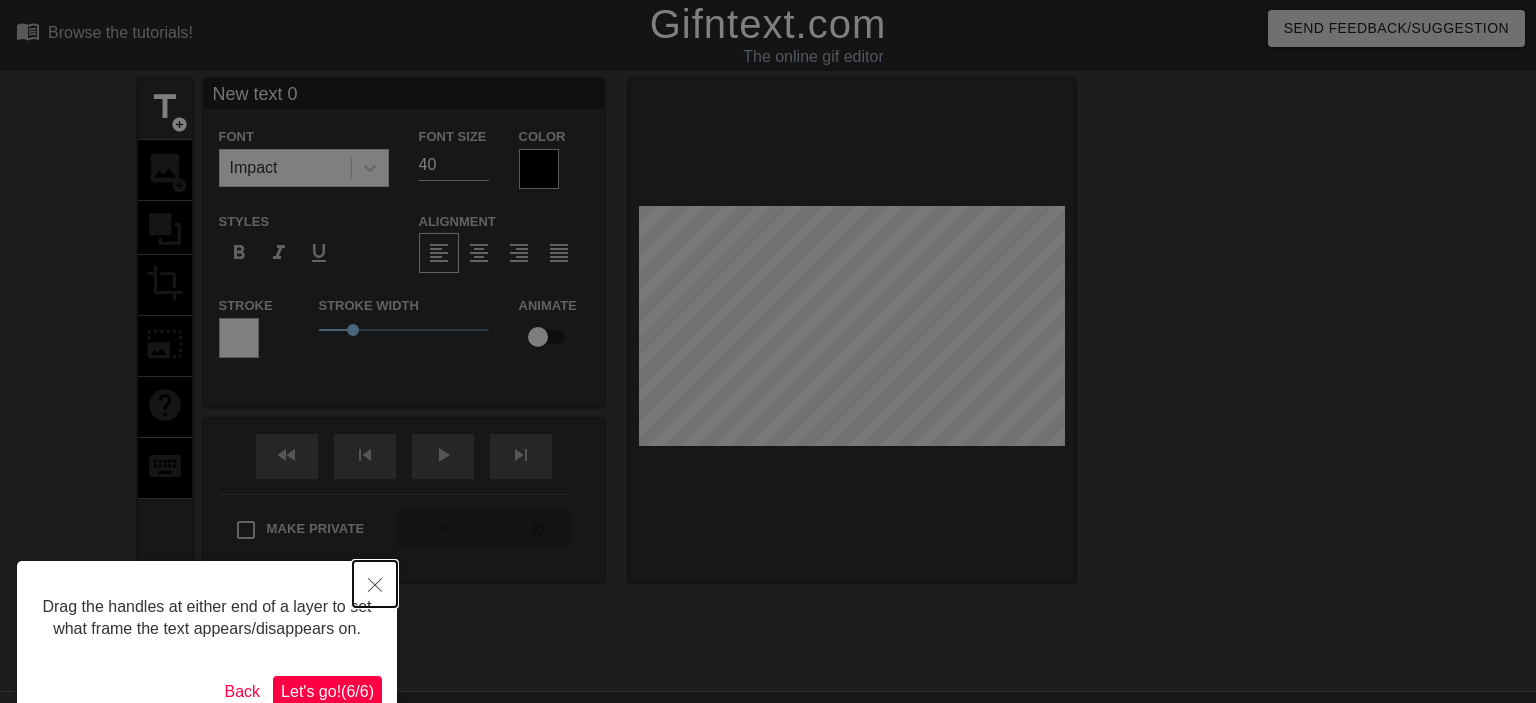 click 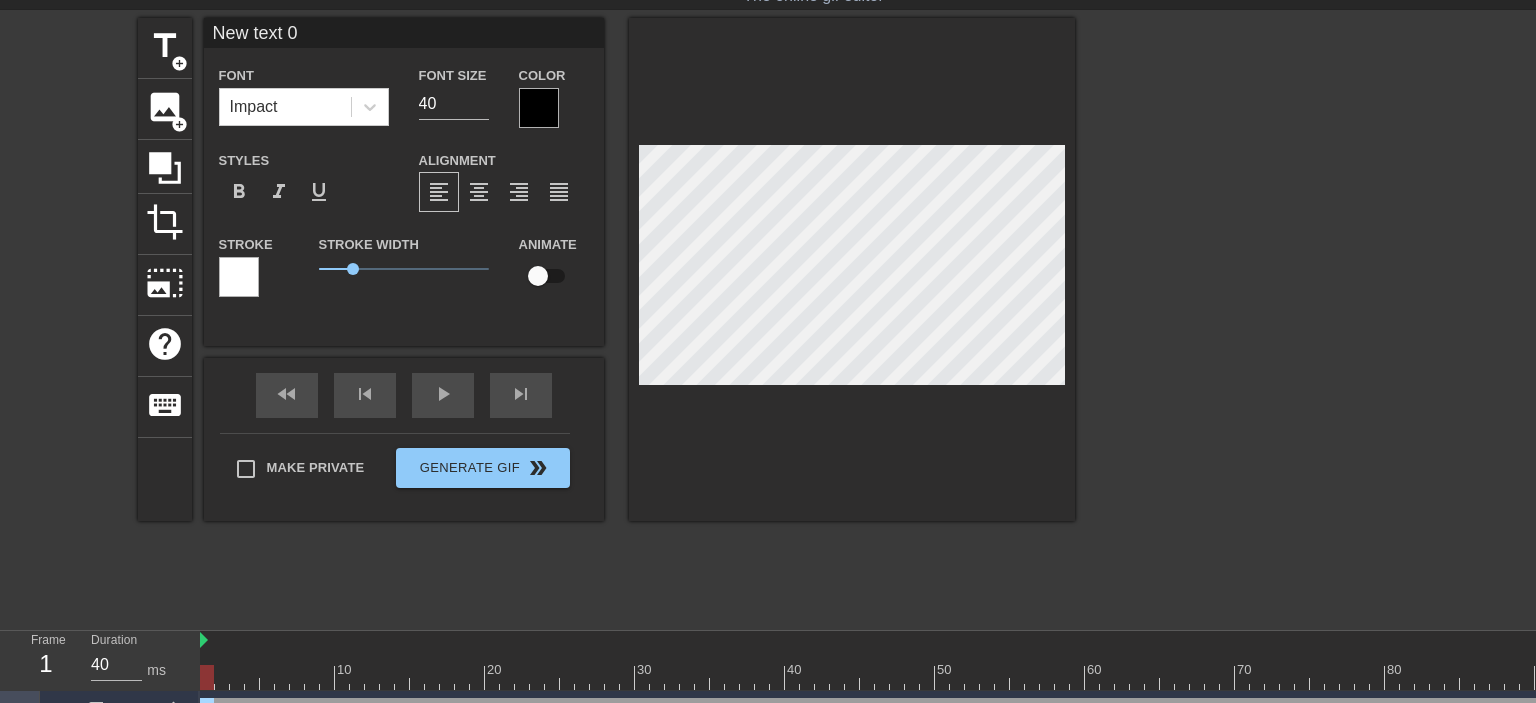 scroll, scrollTop: 98, scrollLeft: 0, axis: vertical 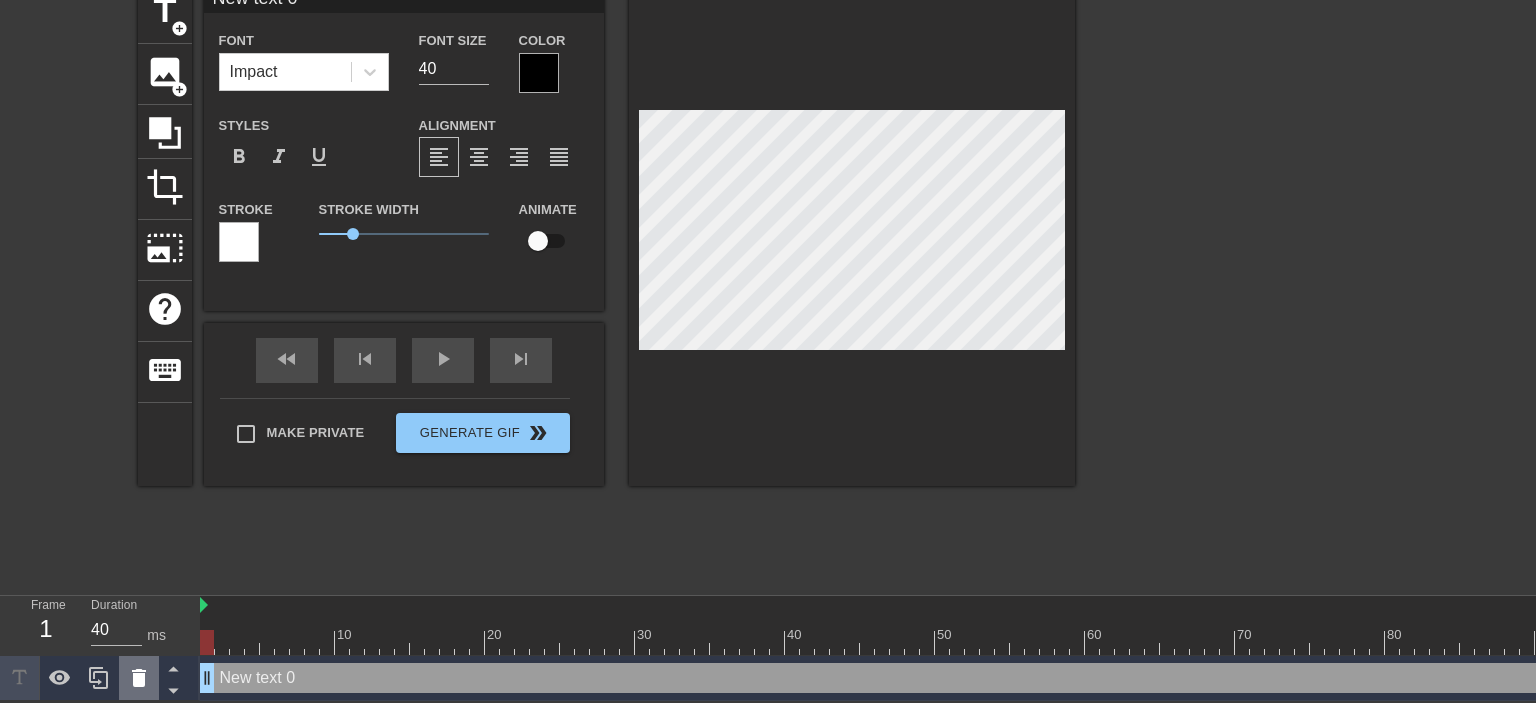click 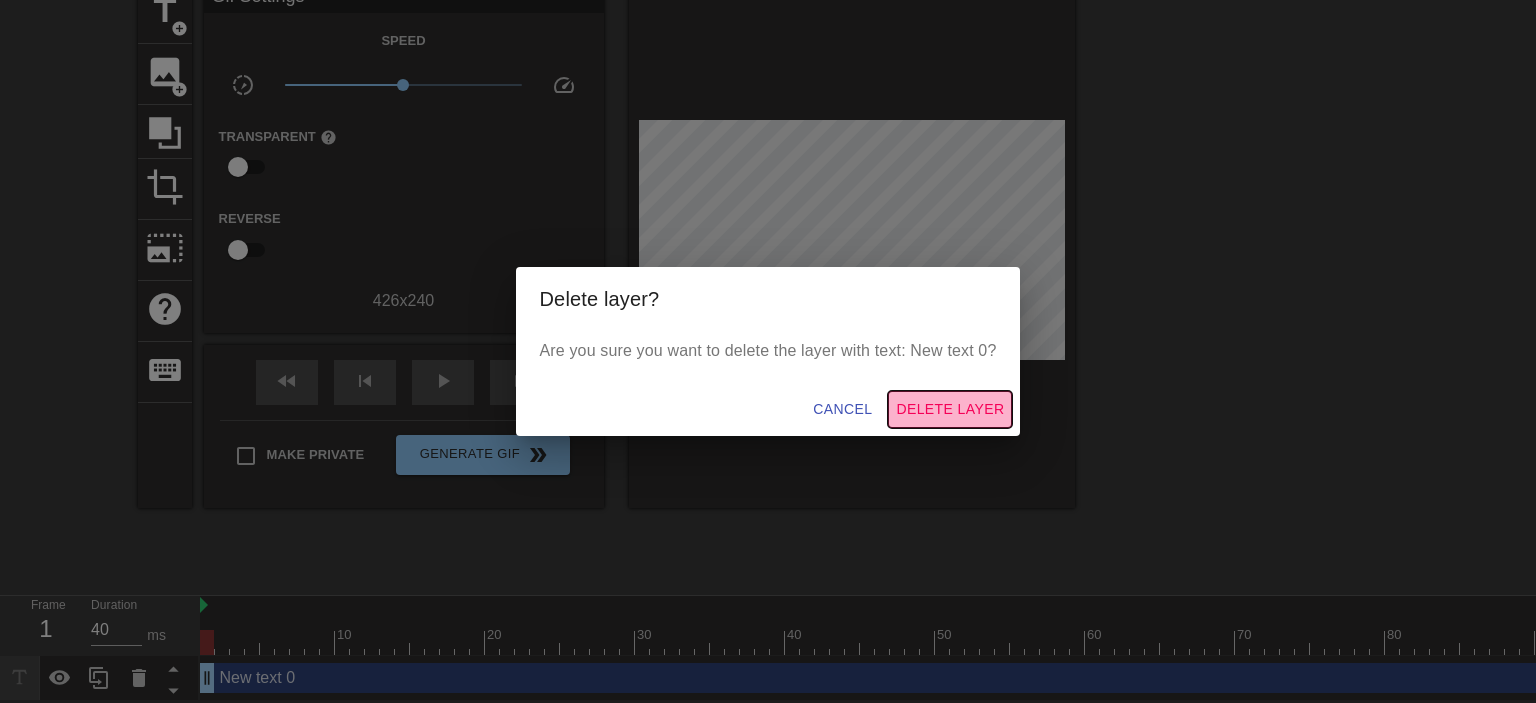click on "Delete Layer" at bounding box center (950, 409) 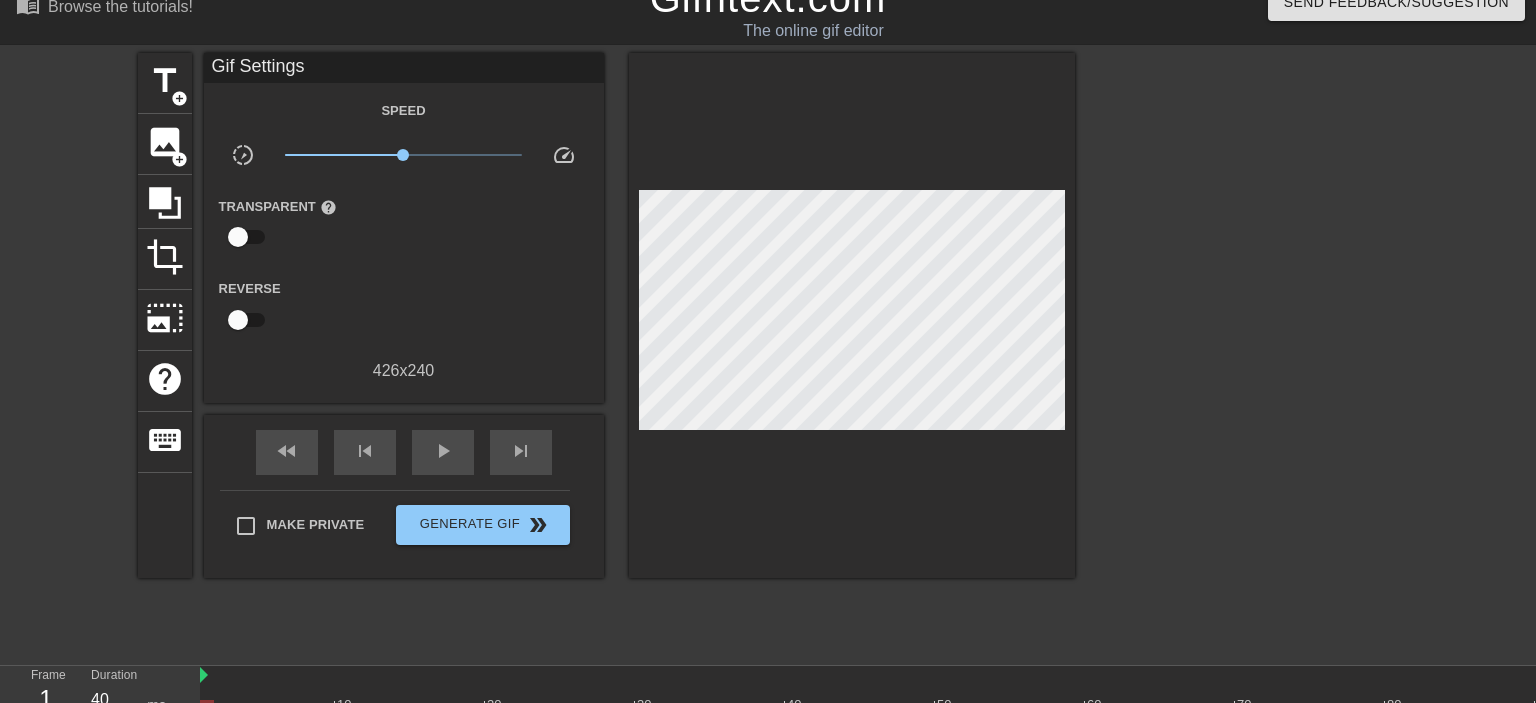 scroll, scrollTop: 0, scrollLeft: 0, axis: both 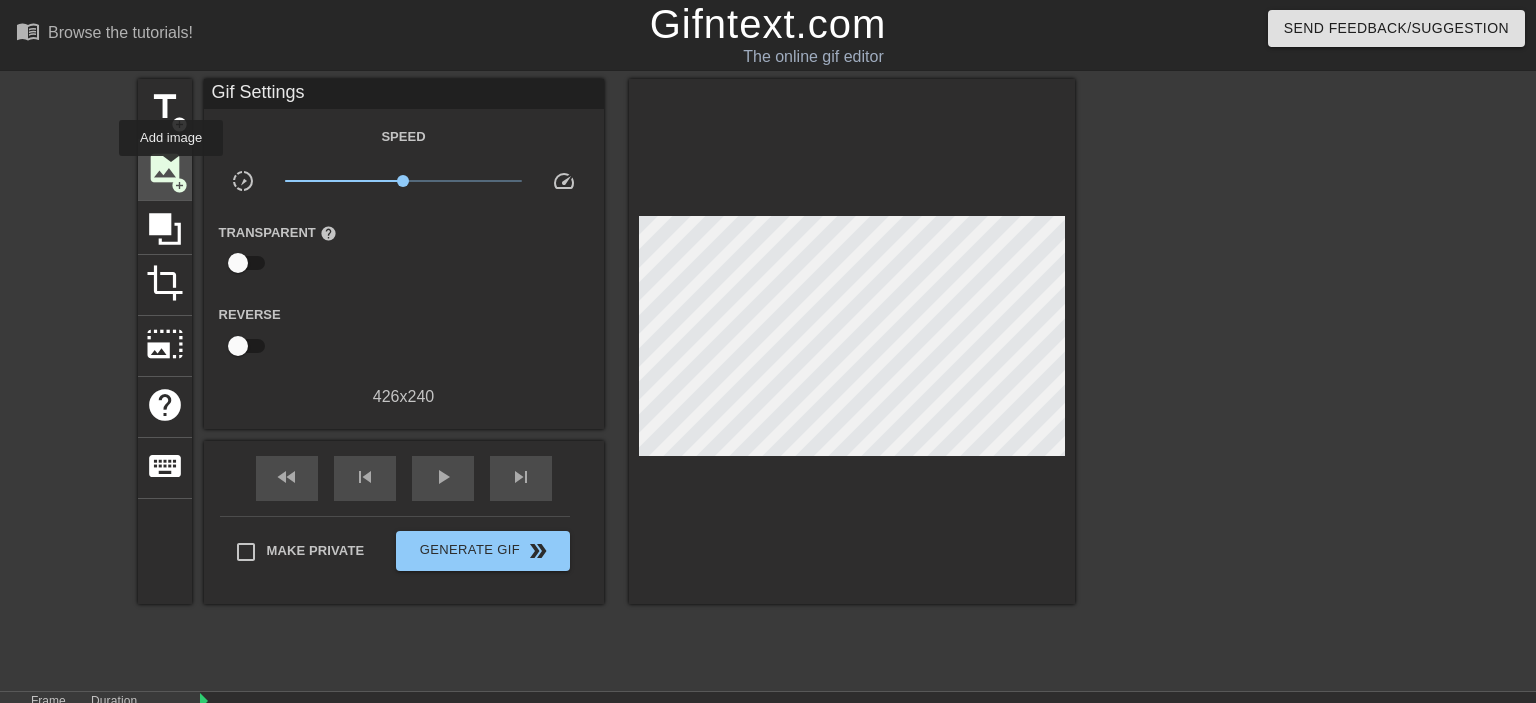 click on "image" at bounding box center (165, 168) 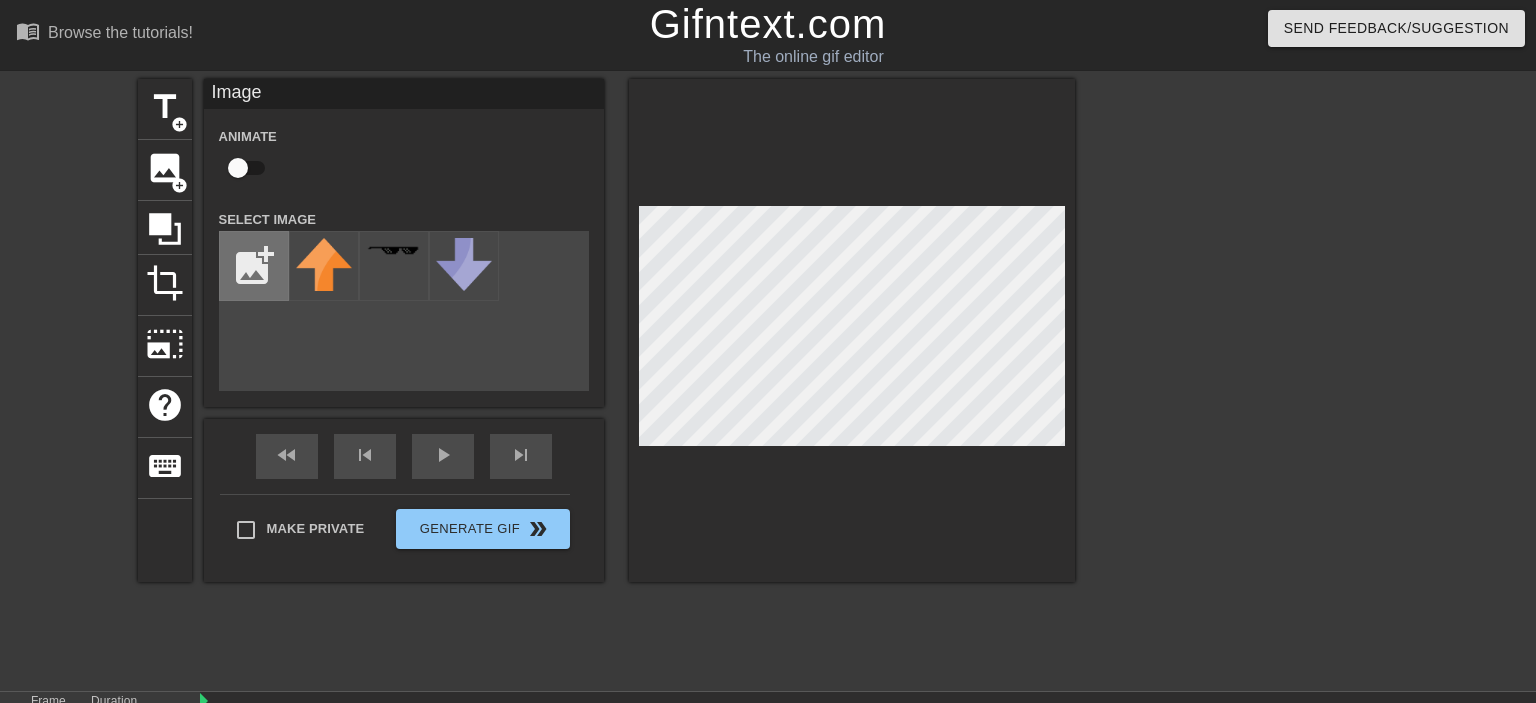 click at bounding box center (254, 266) 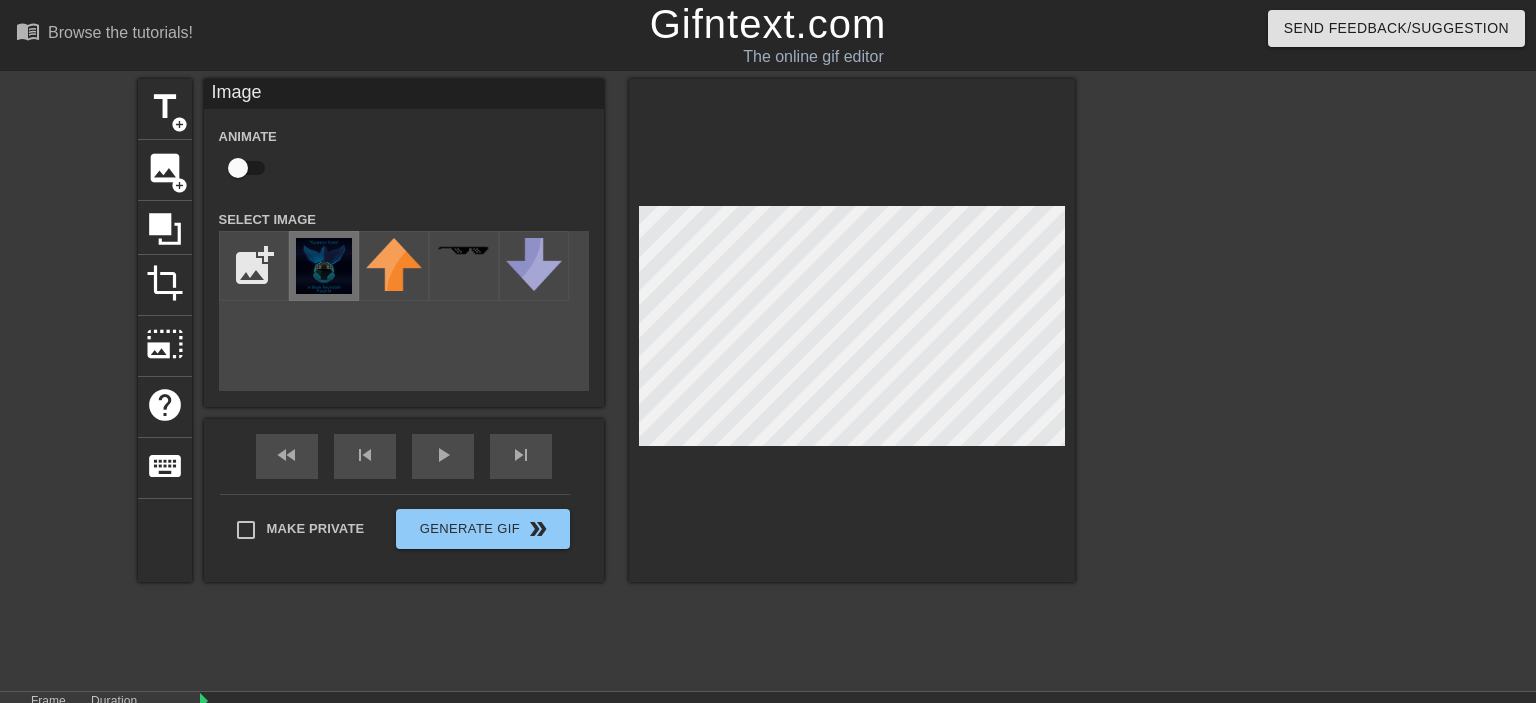 click at bounding box center [324, 266] 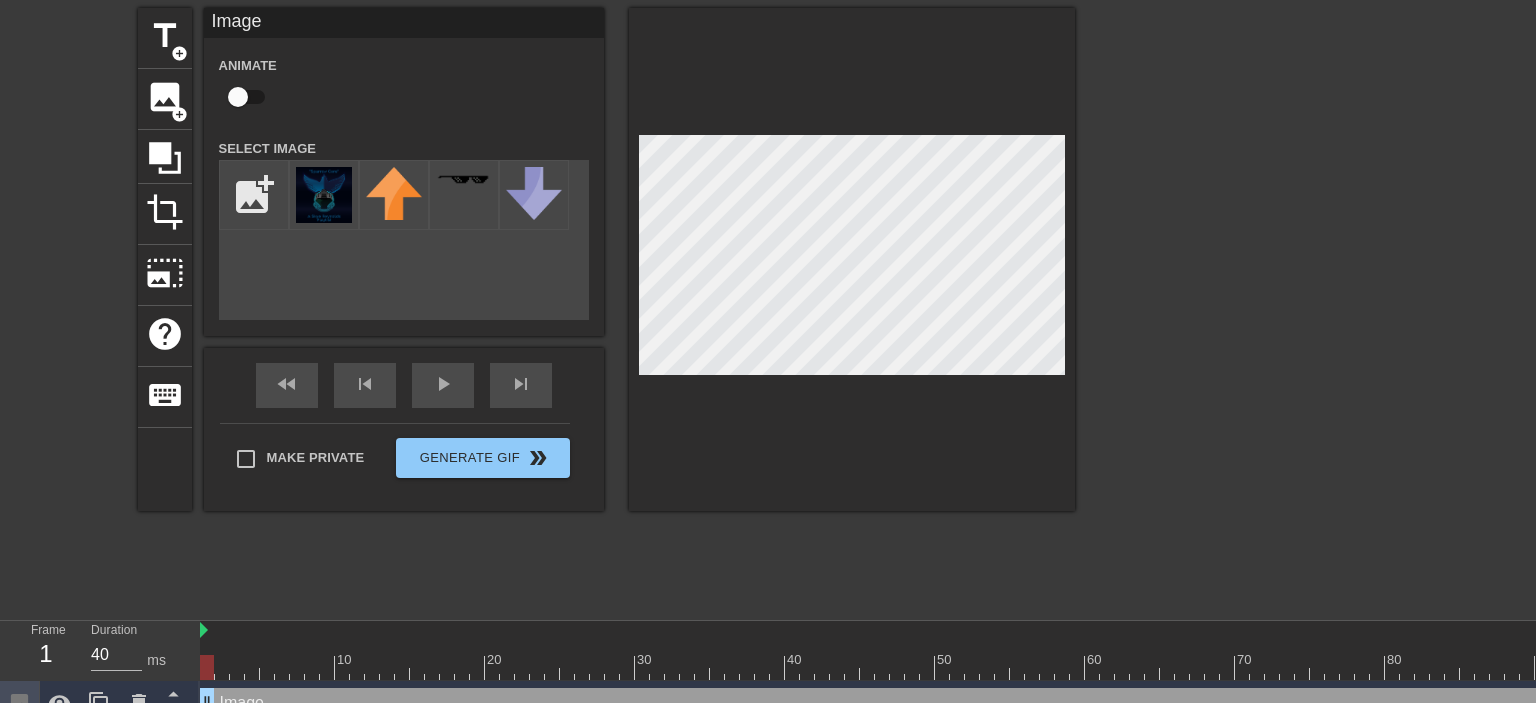 scroll, scrollTop: 98, scrollLeft: 0, axis: vertical 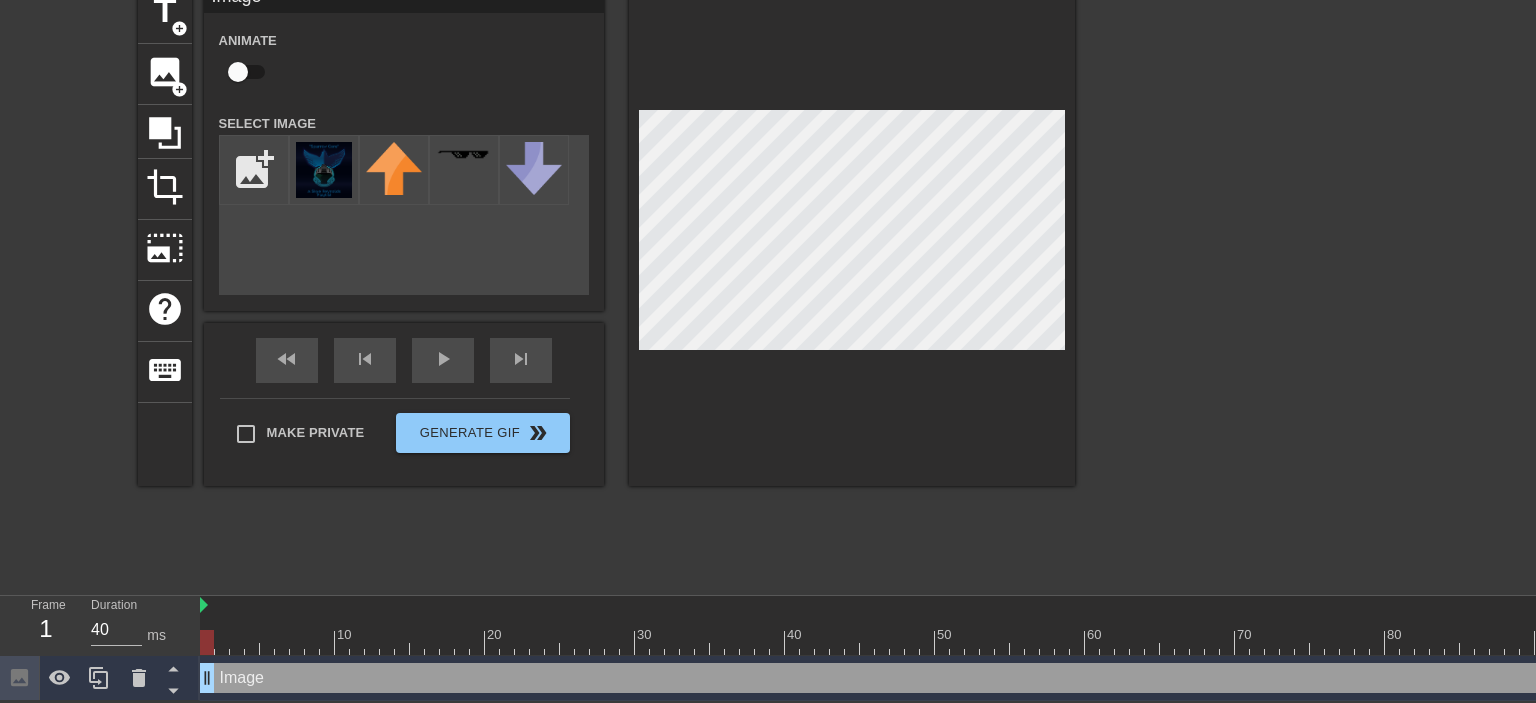 click at bounding box center (852, 234) 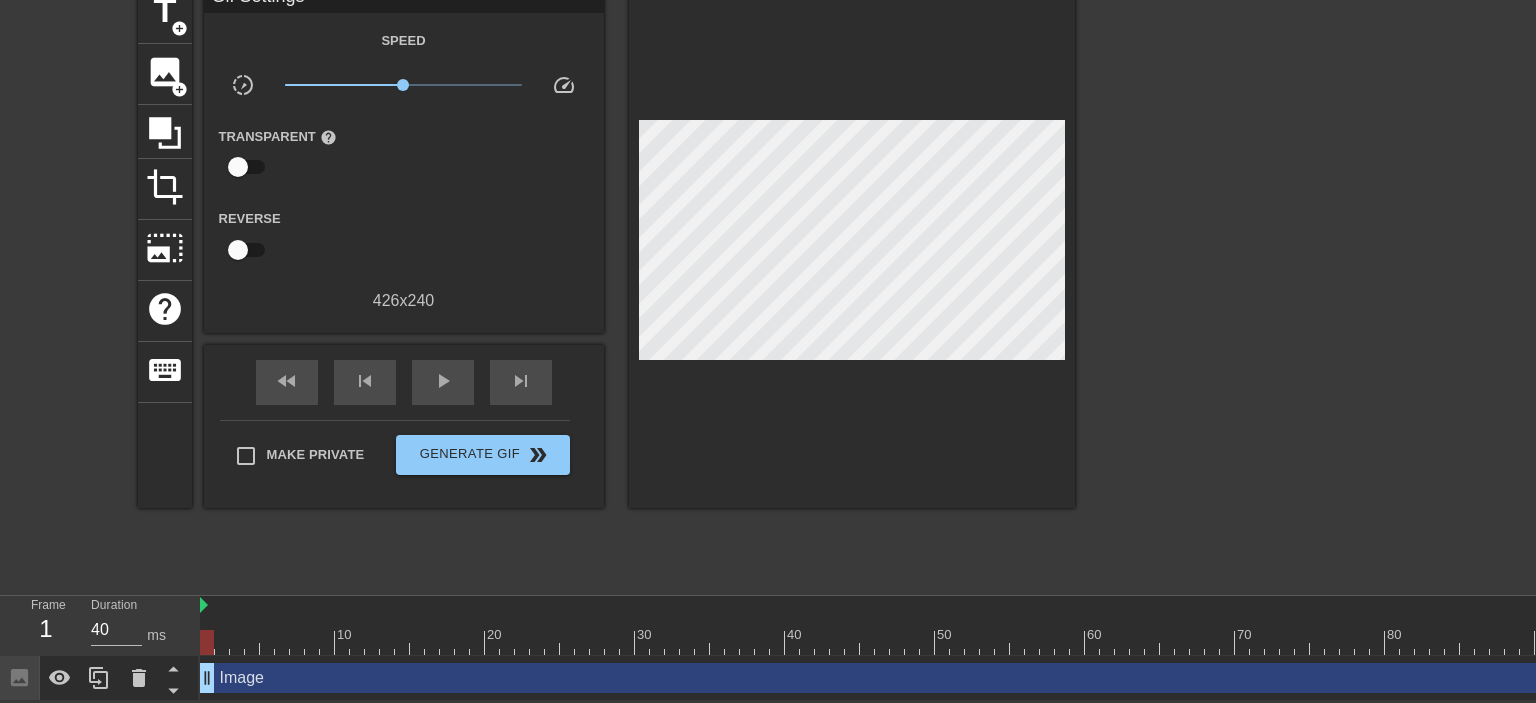 click on "title add_circle image add_circle crop photo_size_select_large help keyboard Settings Speed slow_motion_video x1.00 speed Transparent help Reverse [NUMBER] x [NUMBER] fast_rewind skip_previous play_arrow skip_next Make Private Generate Gif double_arrow" at bounding box center (606, 283) 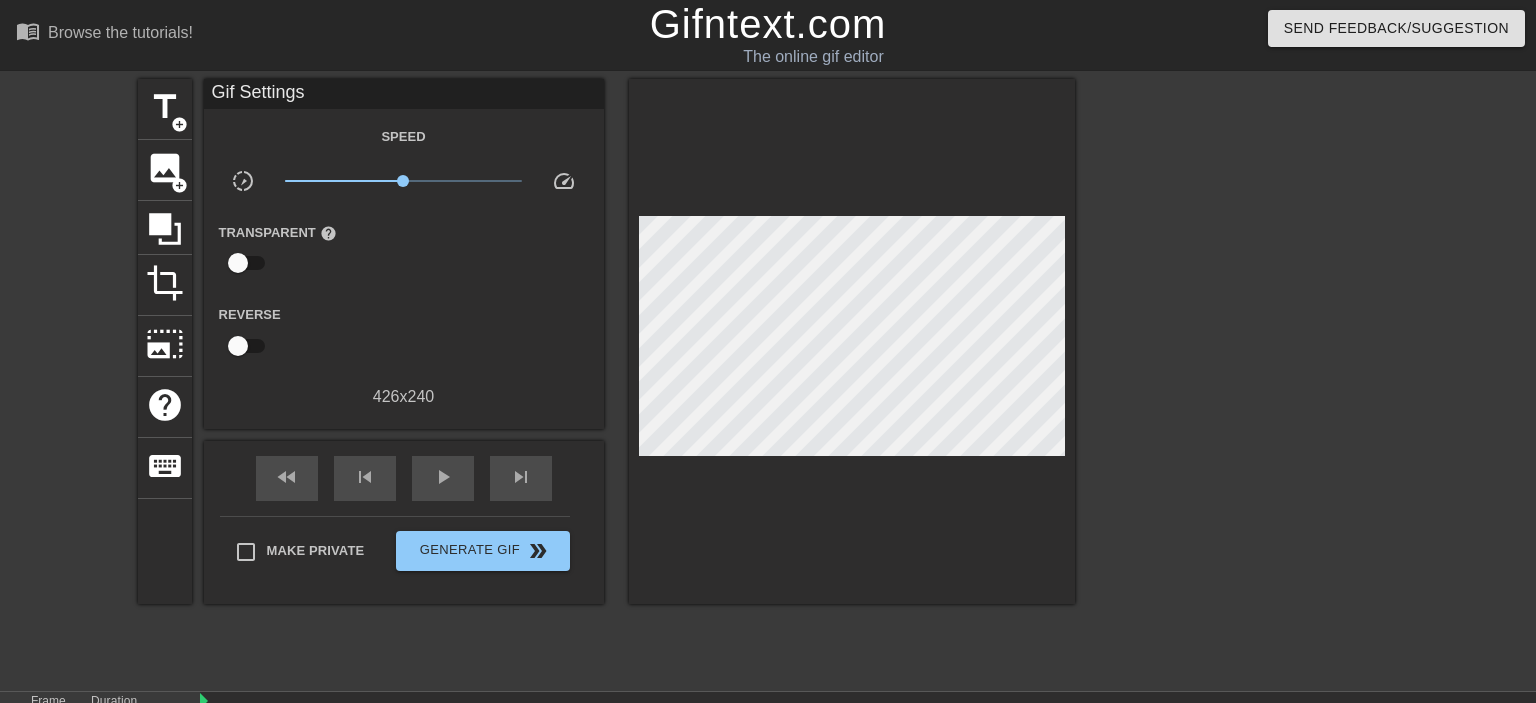 scroll, scrollTop: 98, scrollLeft: 0, axis: vertical 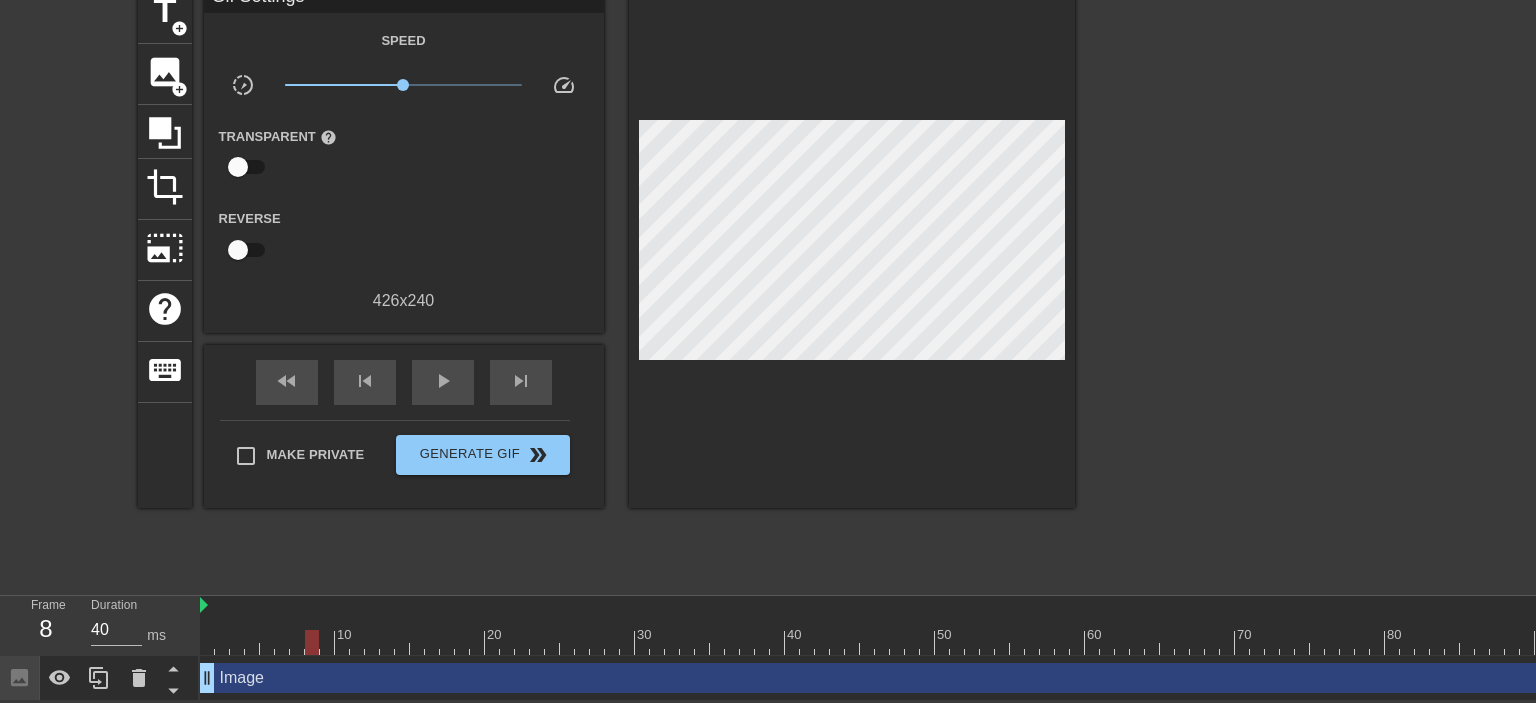 drag, startPoint x: 309, startPoint y: 643, endPoint x: 360, endPoint y: 637, distance: 51.351727 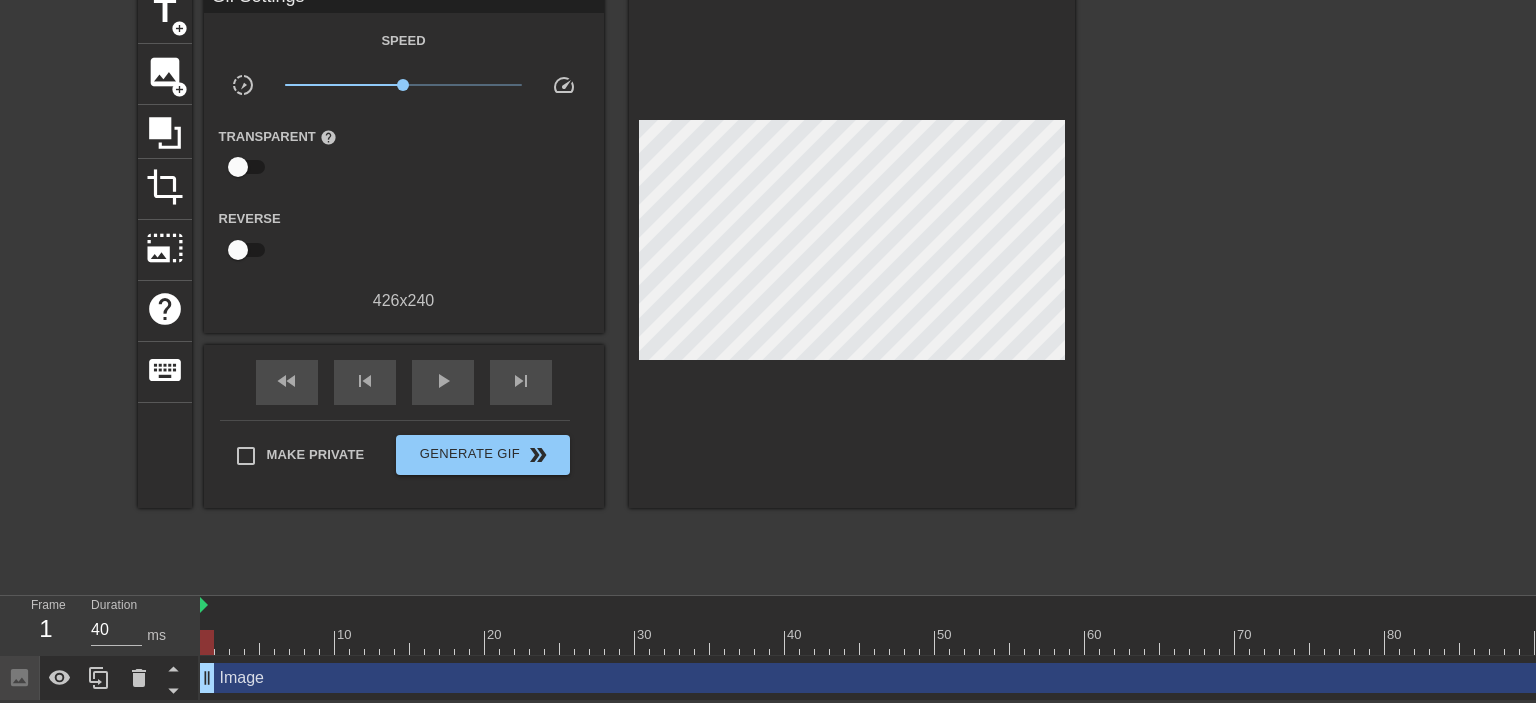 drag, startPoint x: 360, startPoint y: 637, endPoint x: 158, endPoint y: 646, distance: 202.2004 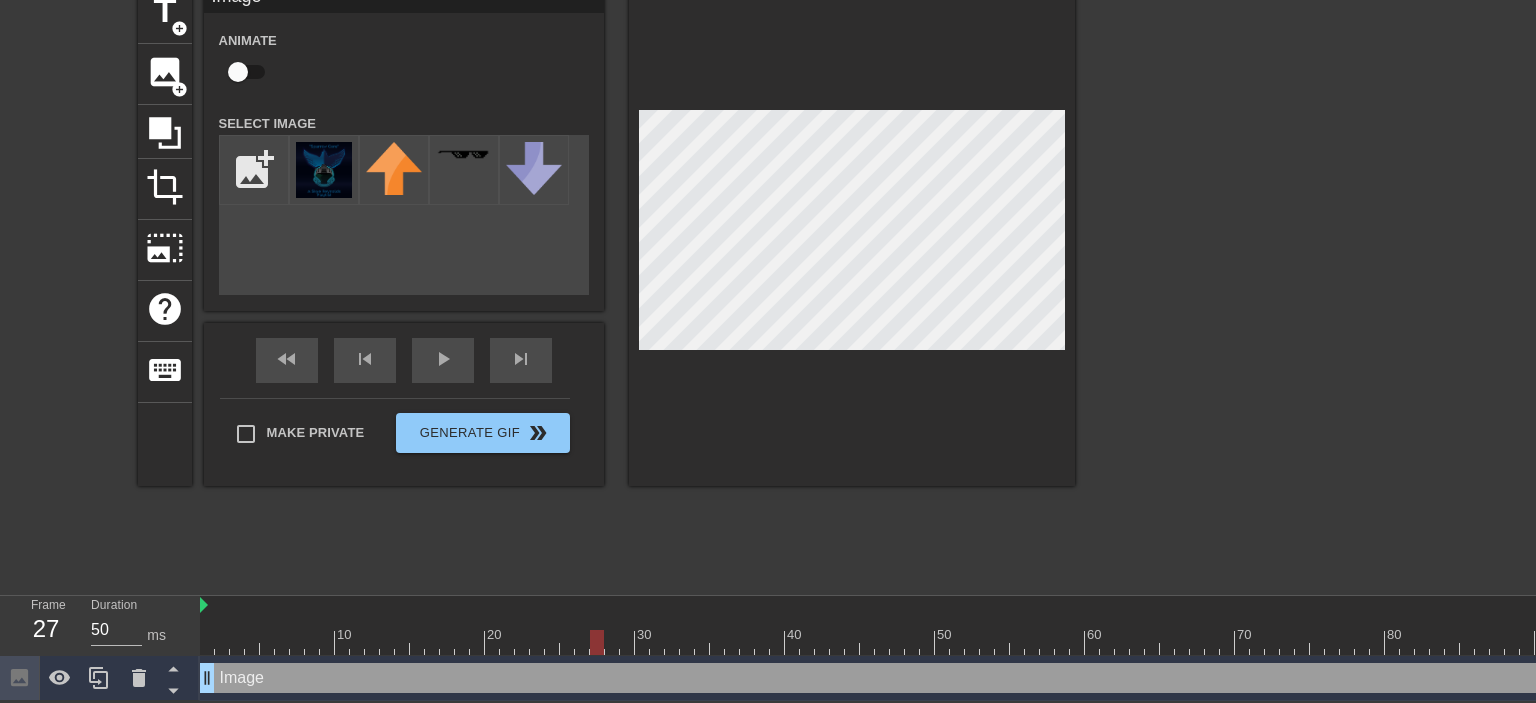 click at bounding box center (1085, 642) 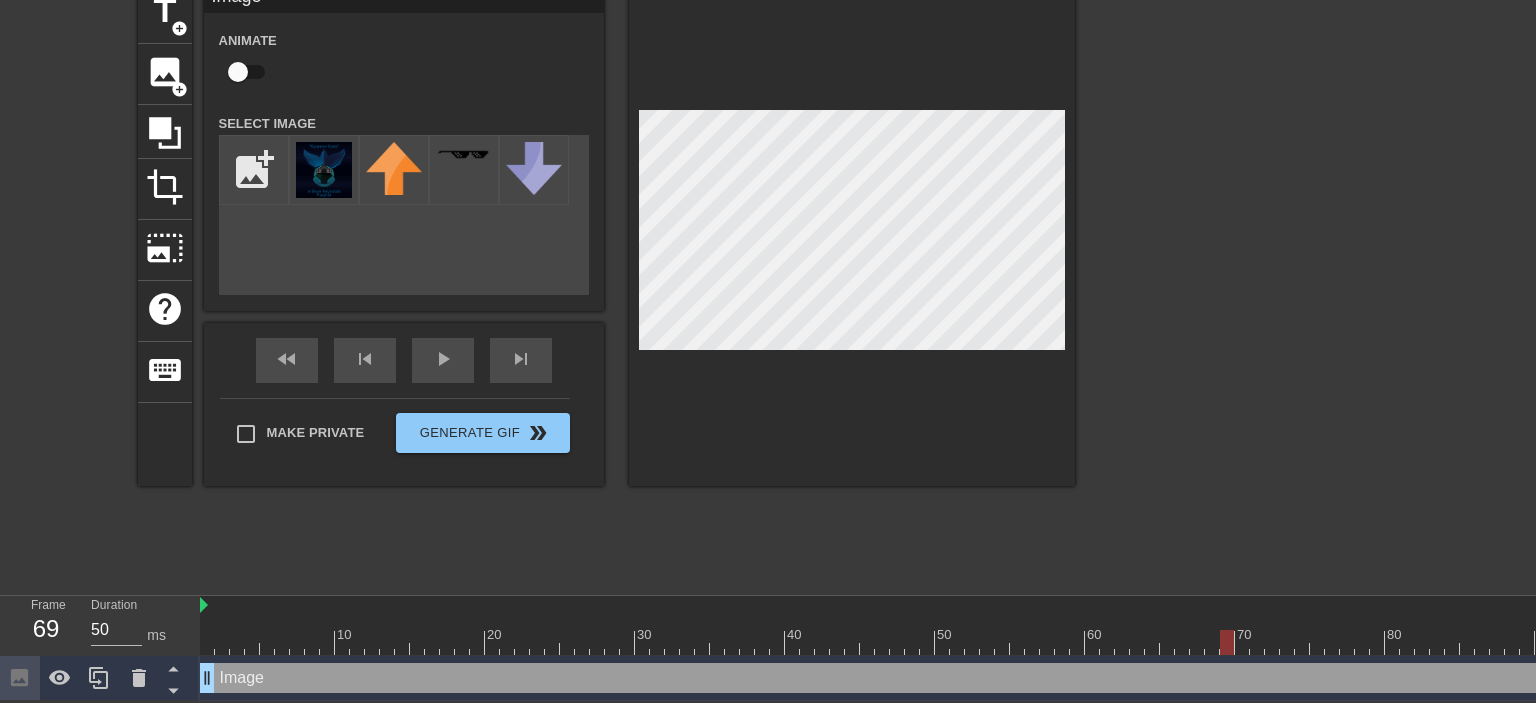 drag, startPoint x: 602, startPoint y: 642, endPoint x: 1001, endPoint y: 481, distance: 430.25806 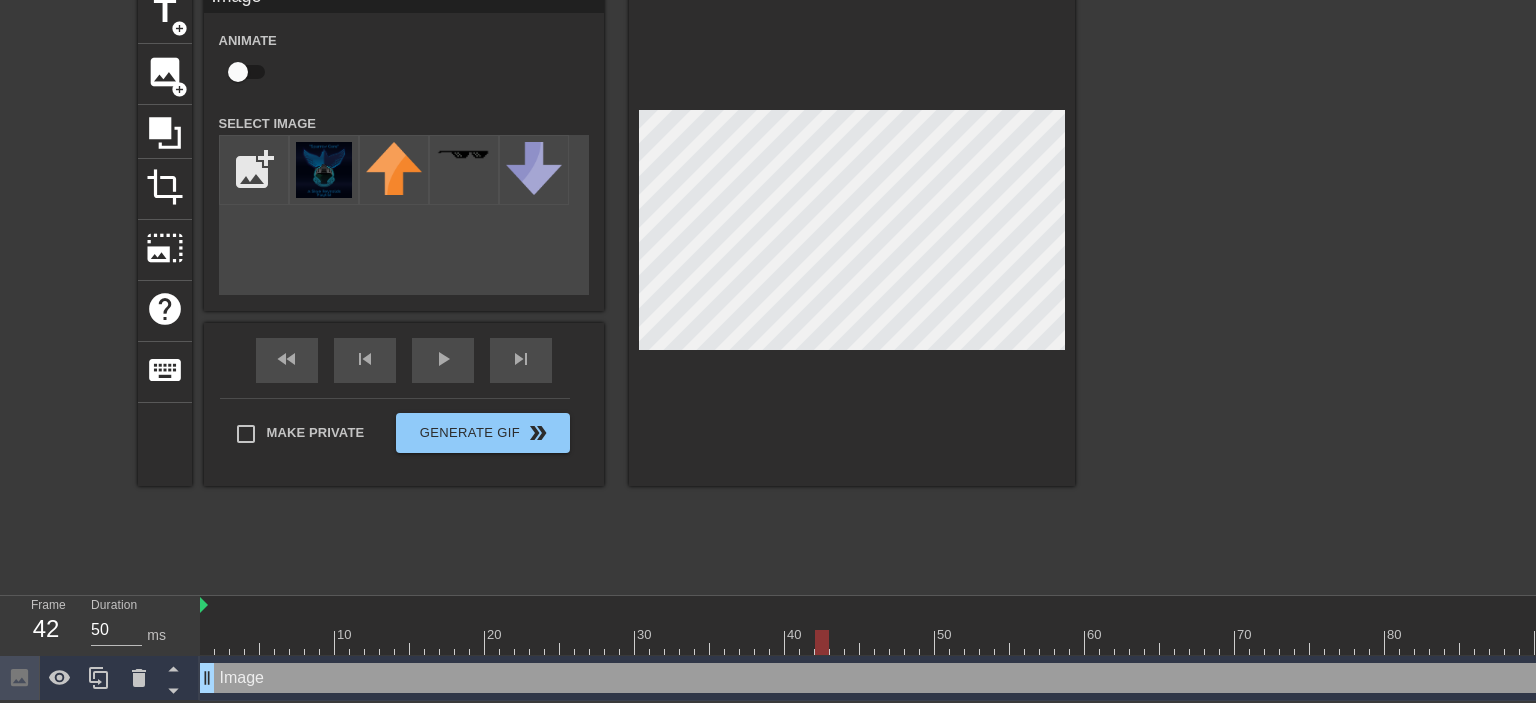 type on "40" 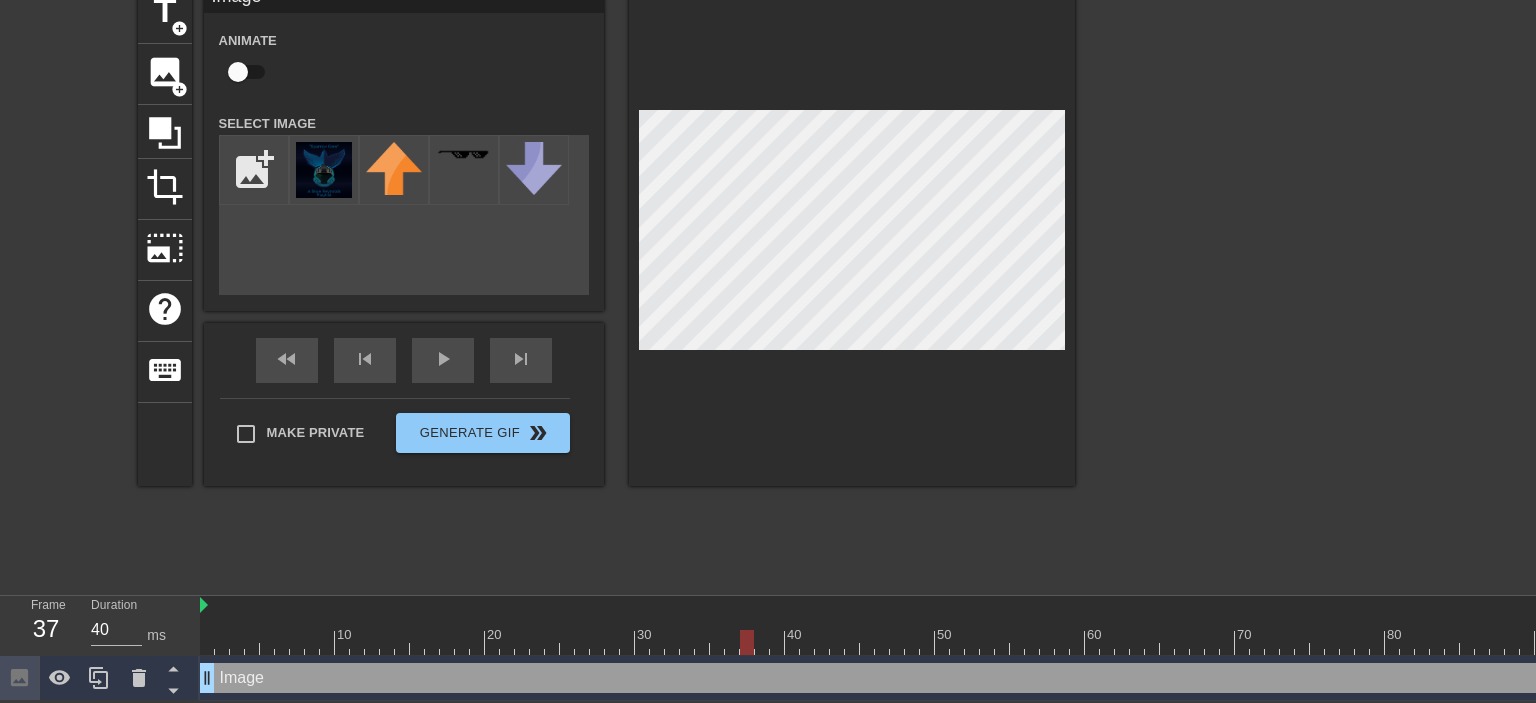 drag, startPoint x: 1210, startPoint y: 642, endPoint x: 750, endPoint y: 616, distance: 460.7342 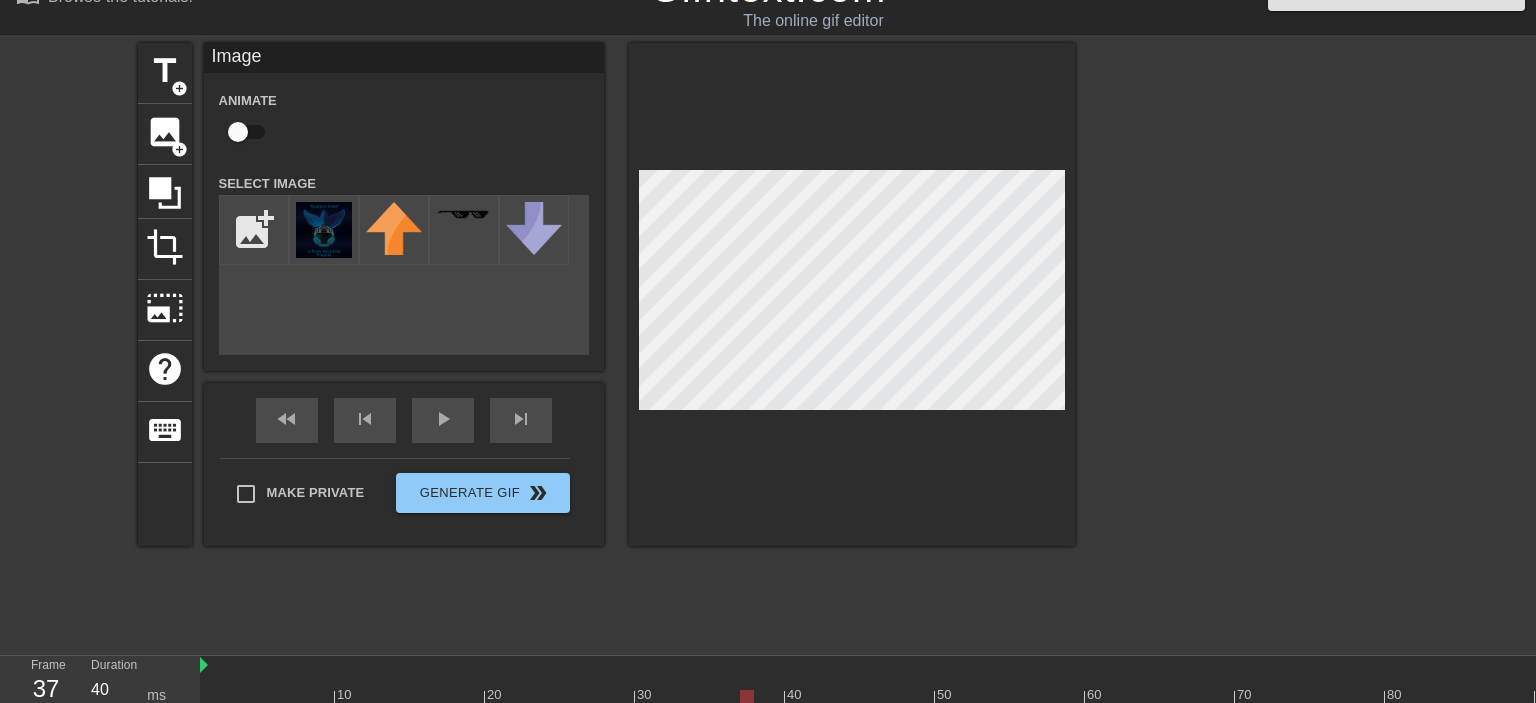 scroll, scrollTop: 0, scrollLeft: 0, axis: both 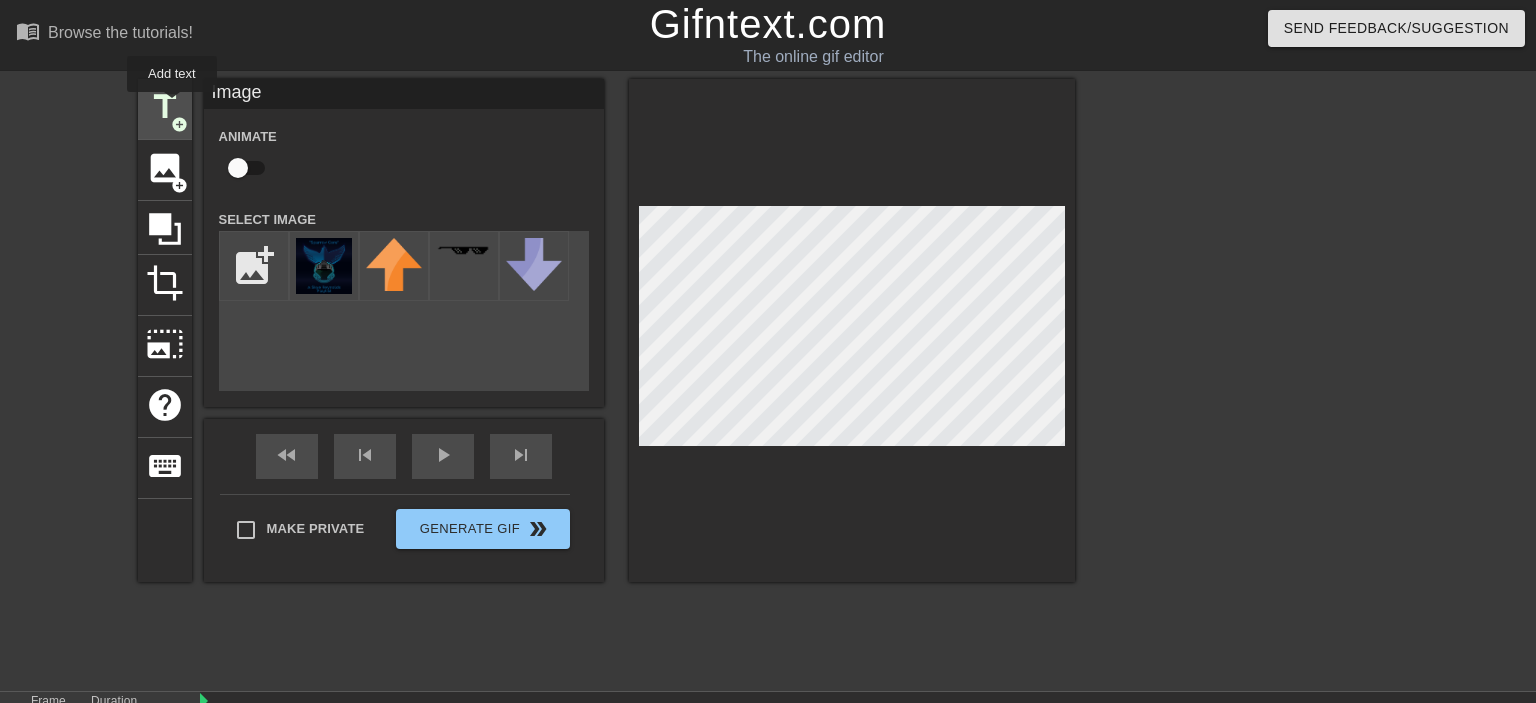 click on "title" at bounding box center [165, 107] 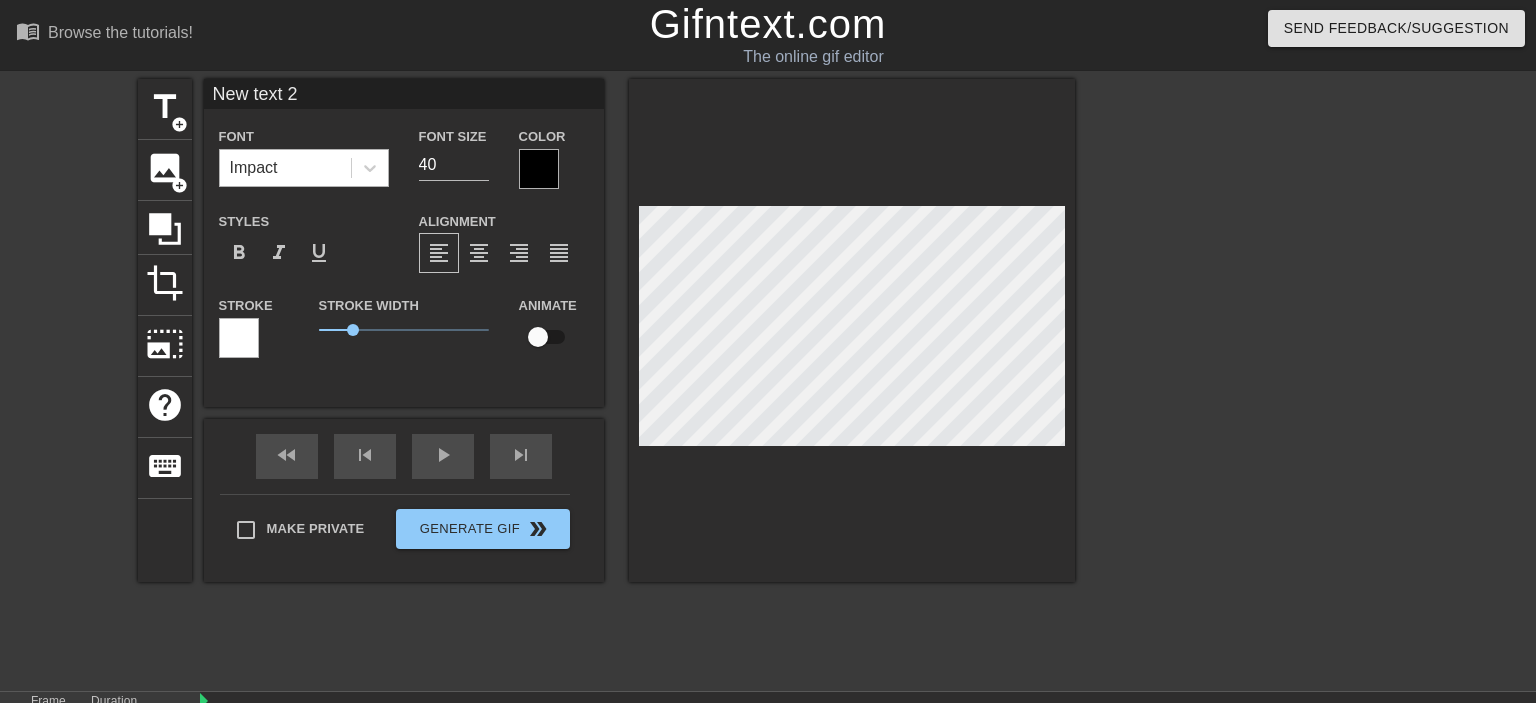 click on "Impact" at bounding box center (285, 168) 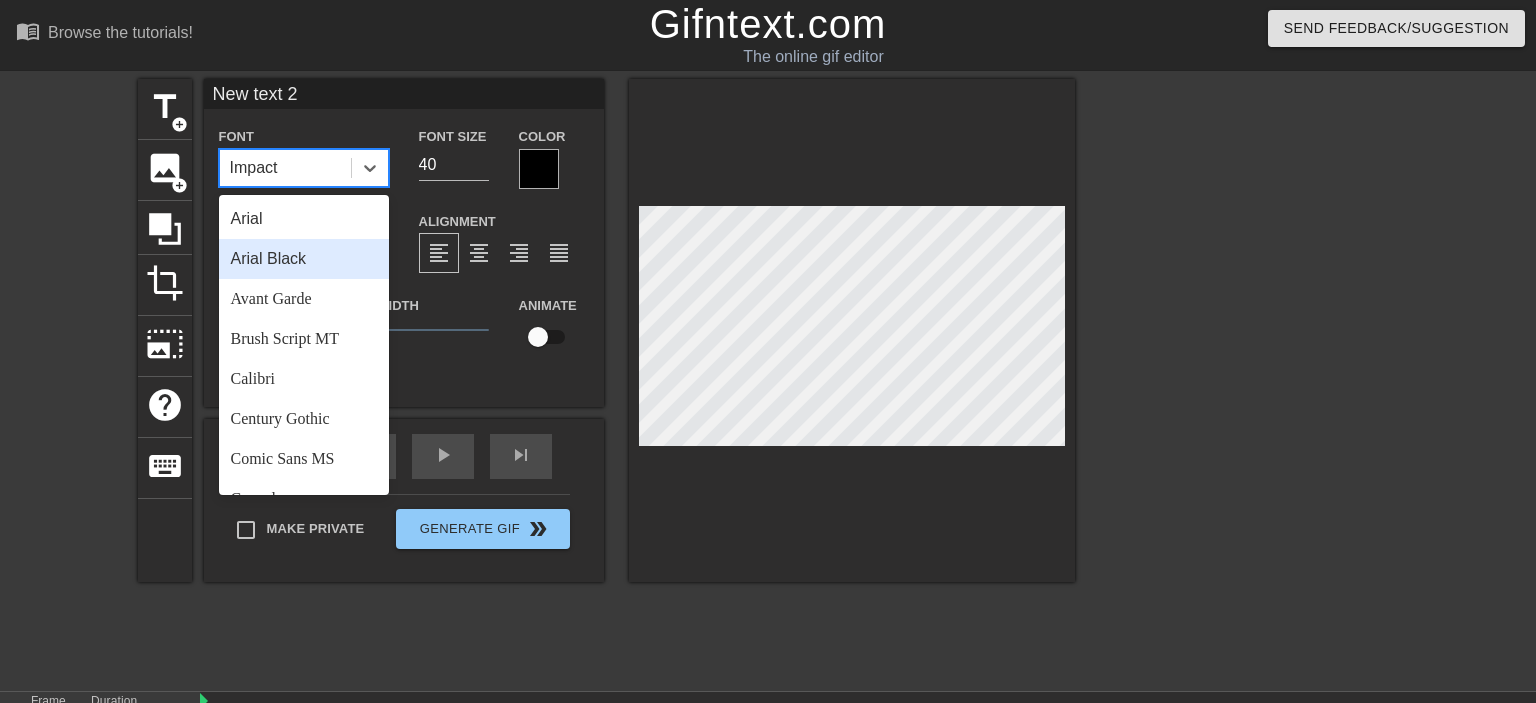 click on "Arial Black" at bounding box center (304, 259) 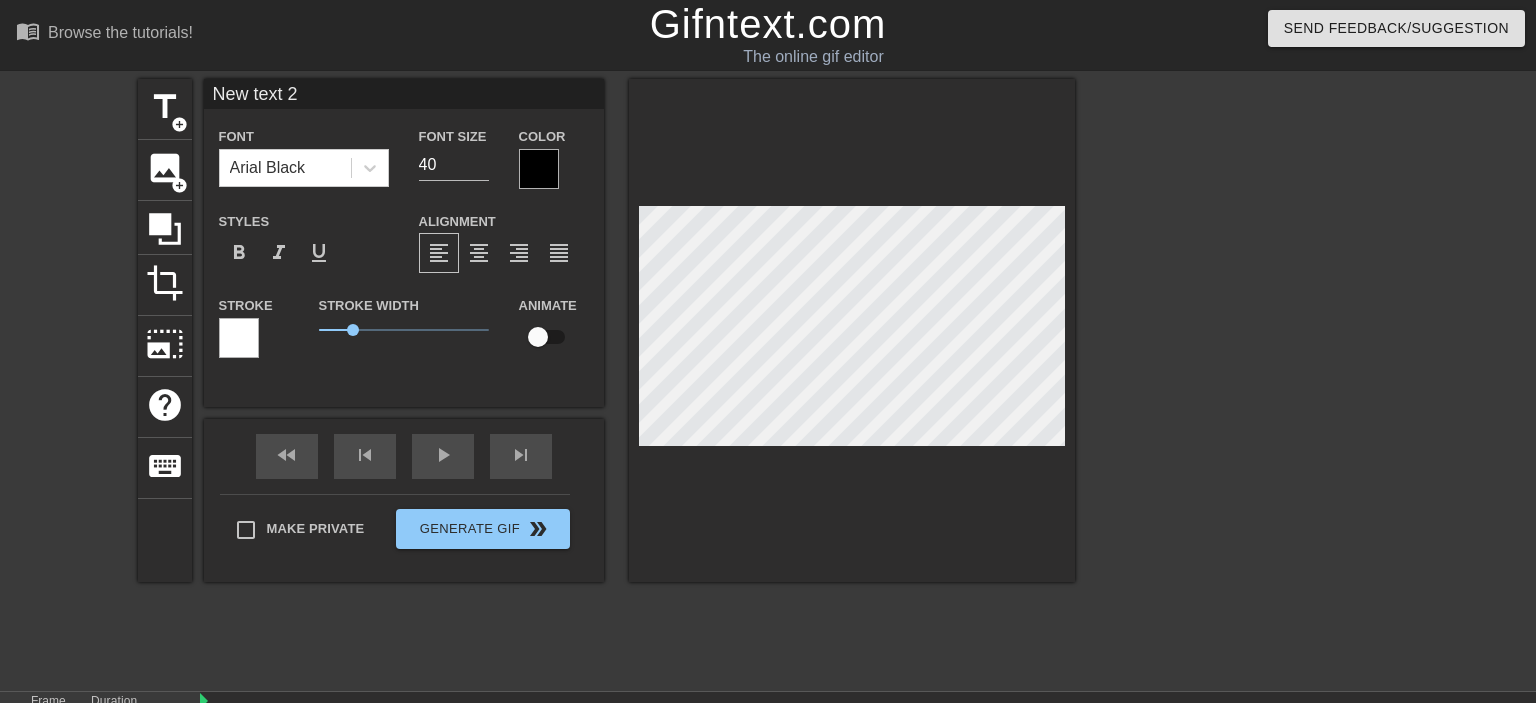 scroll, scrollTop: 0, scrollLeft: 3, axis: horizontal 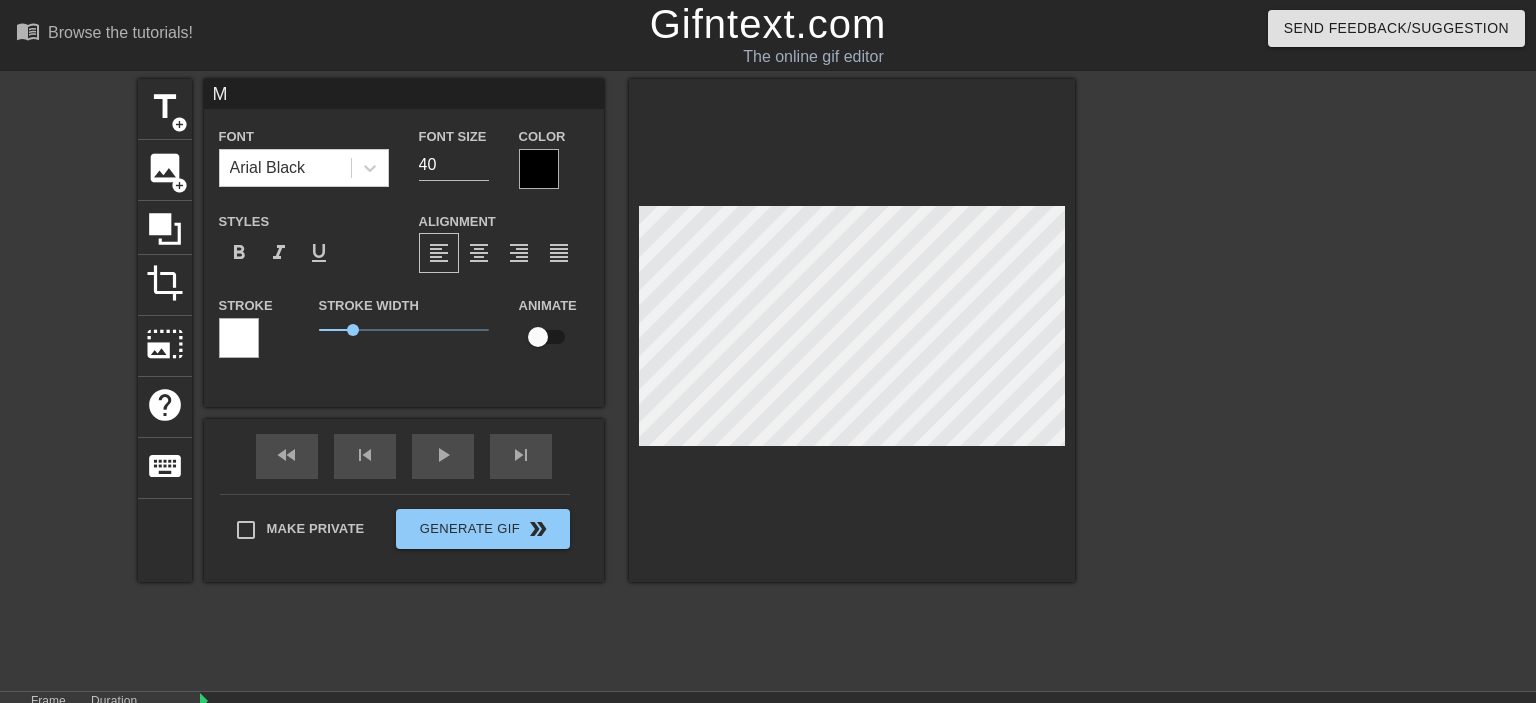 type 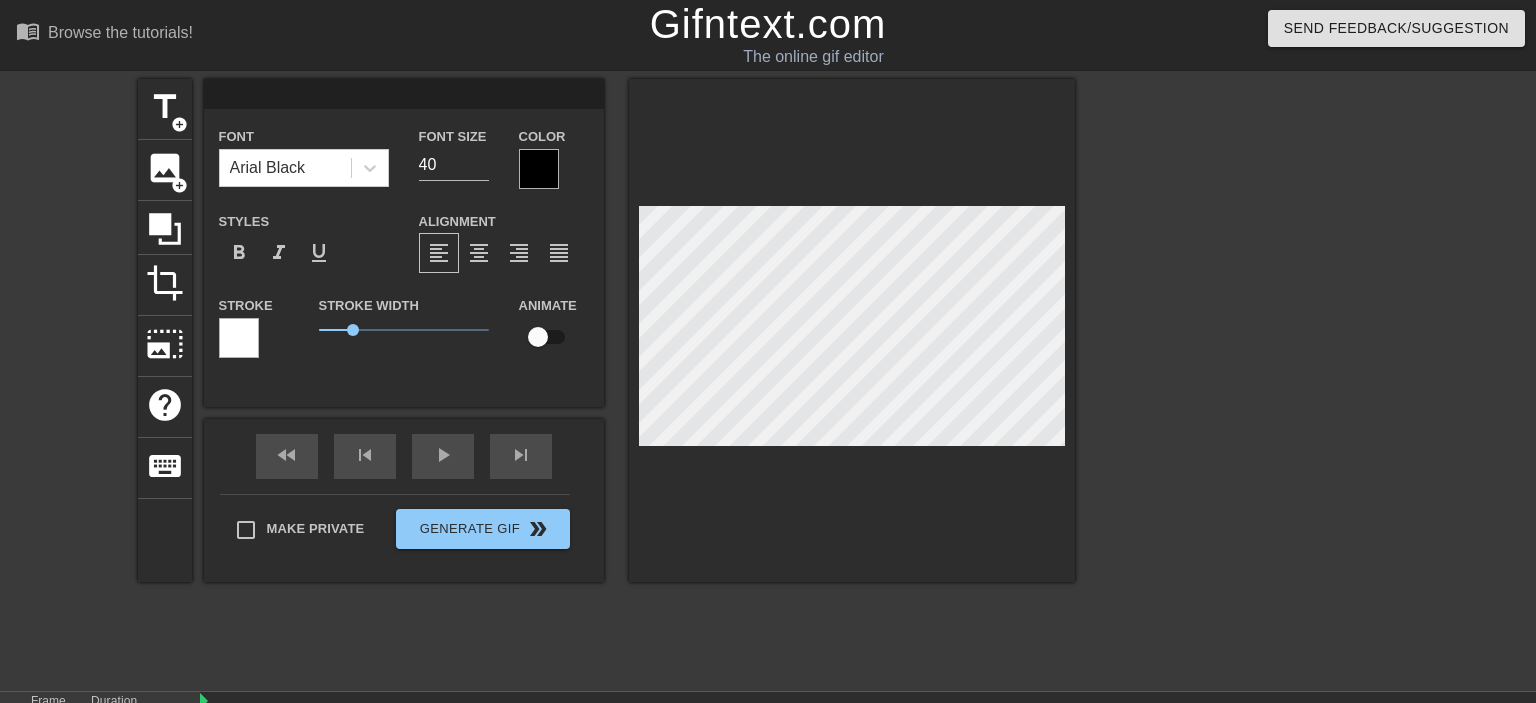 type on "m" 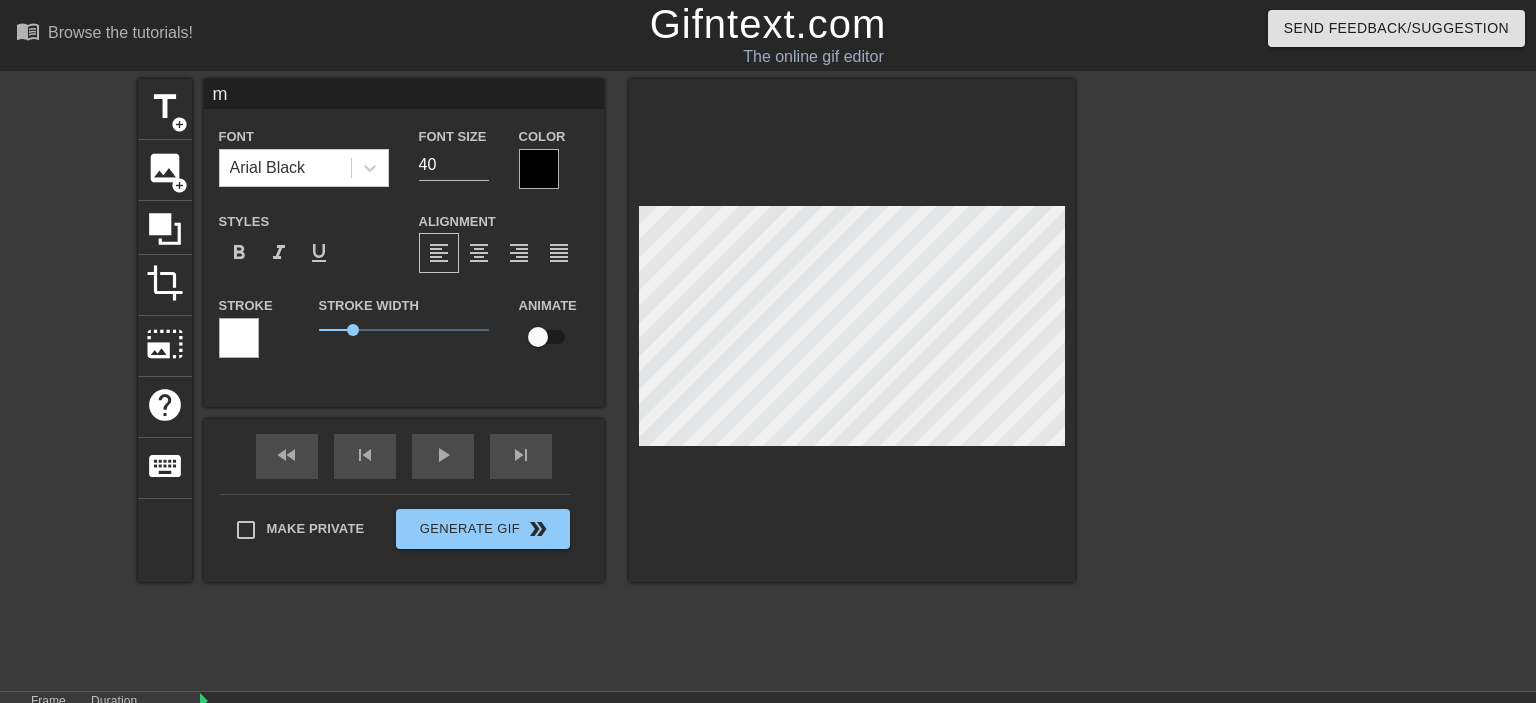 type on "me" 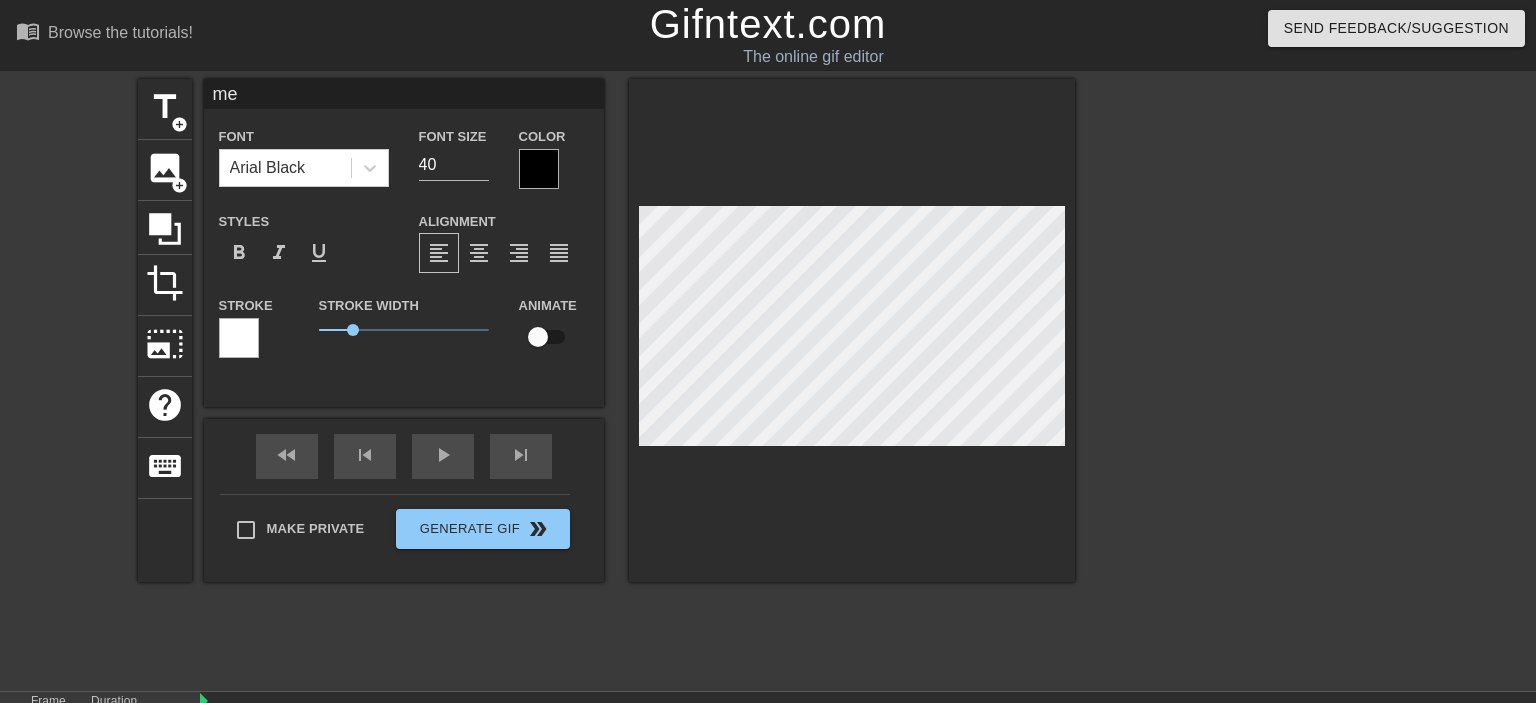 type on "me" 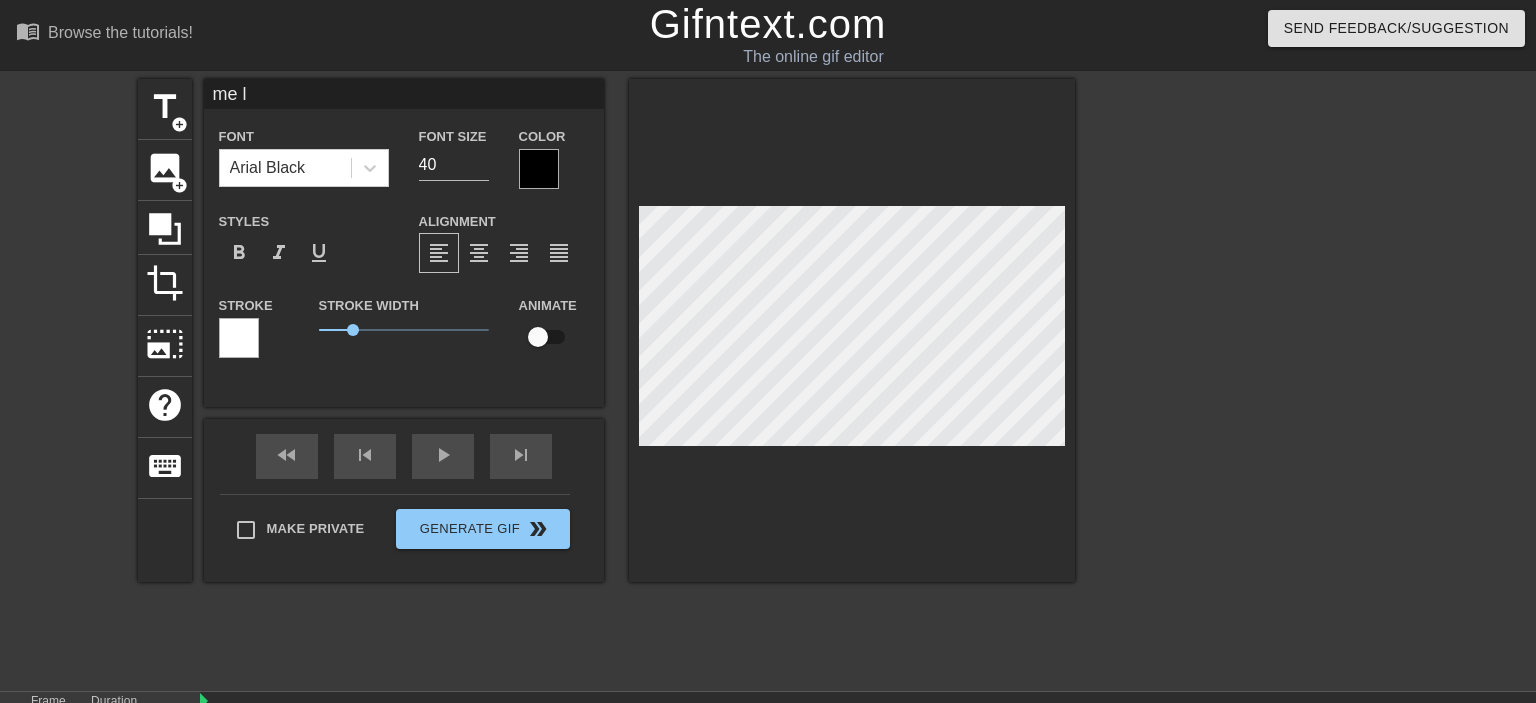 type on "me li" 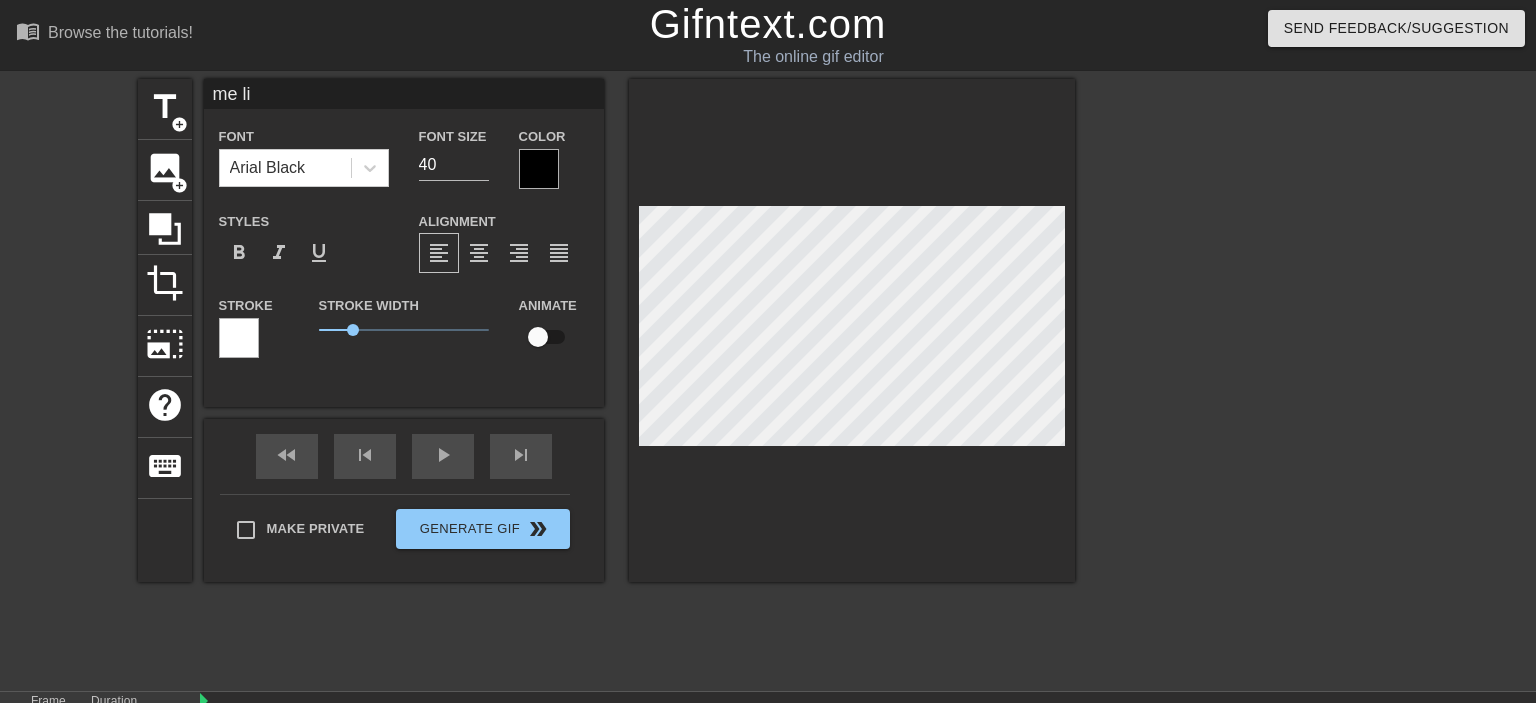 type on "me li" 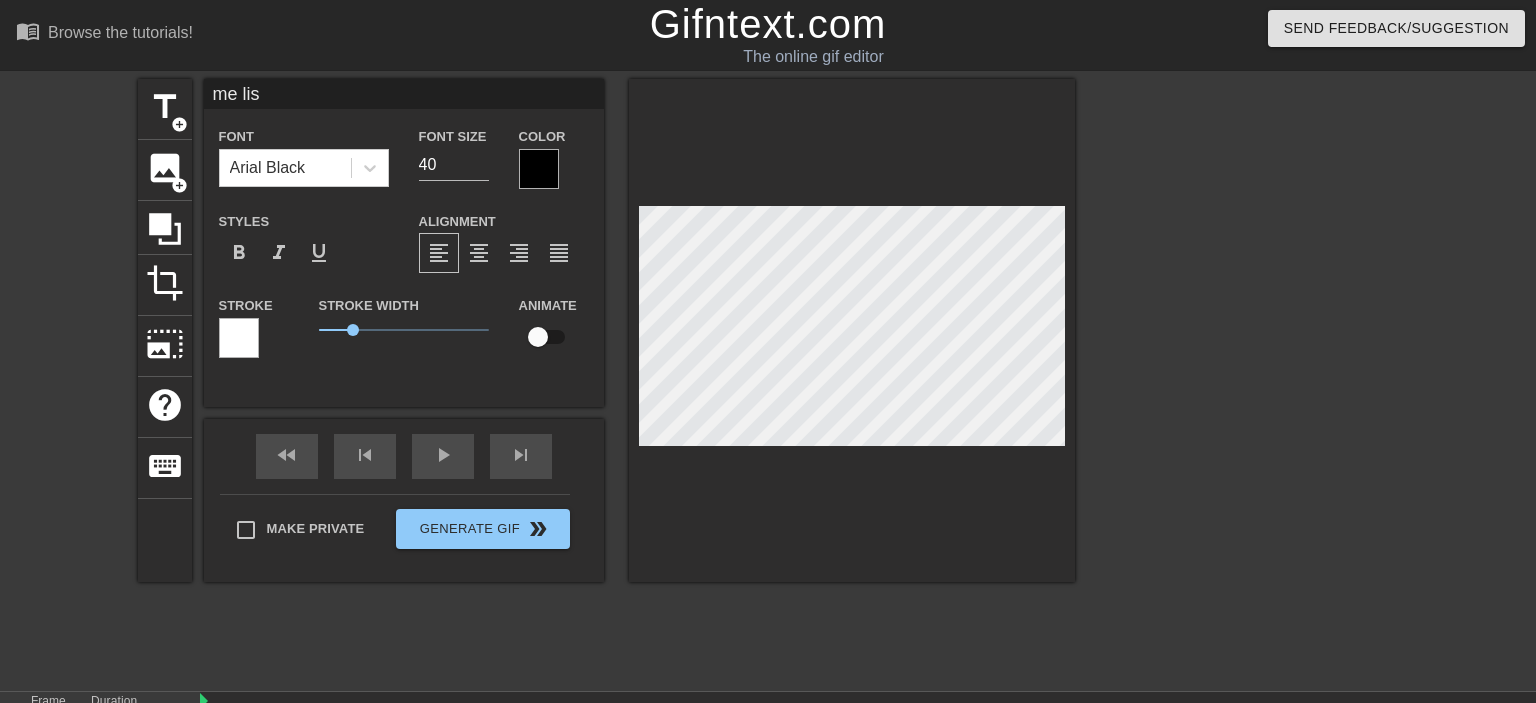 type on "me list" 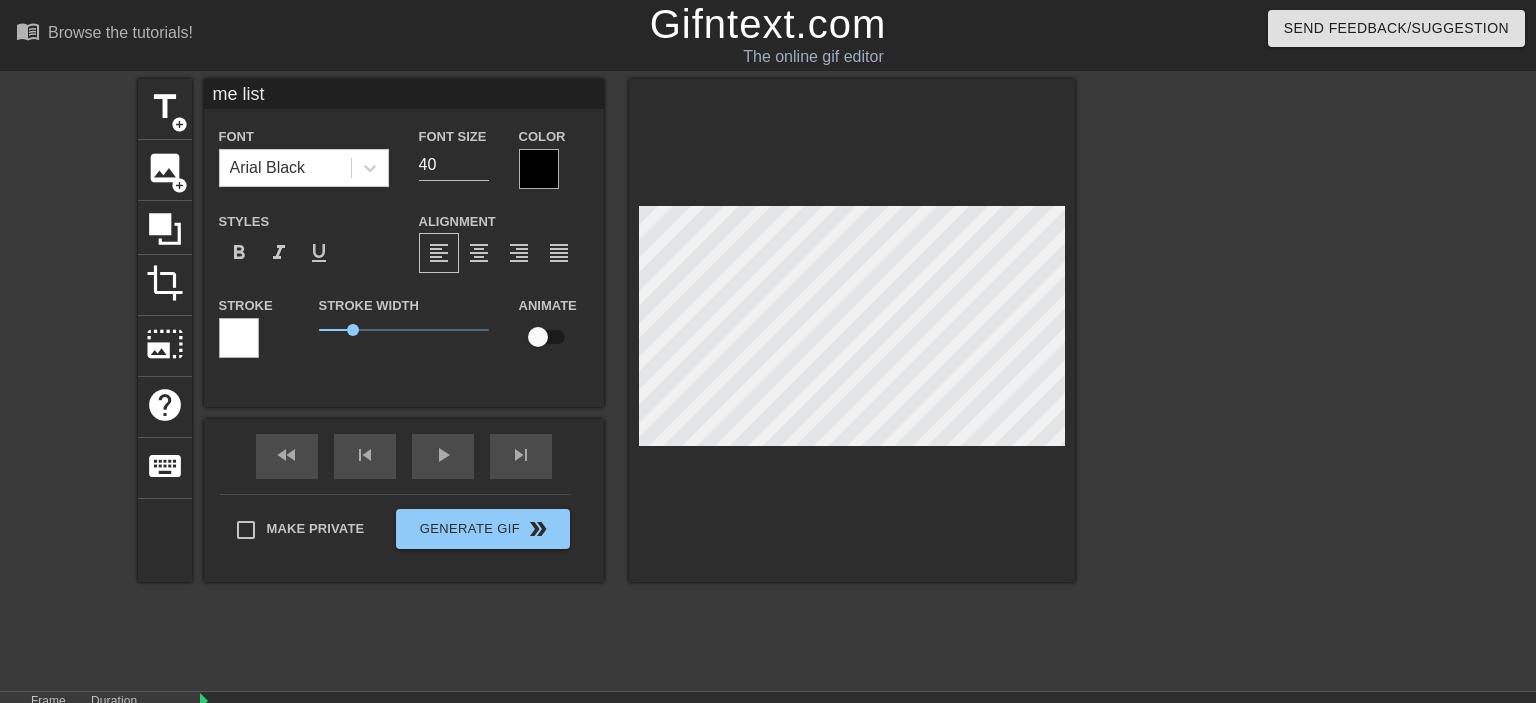 type on "me liste" 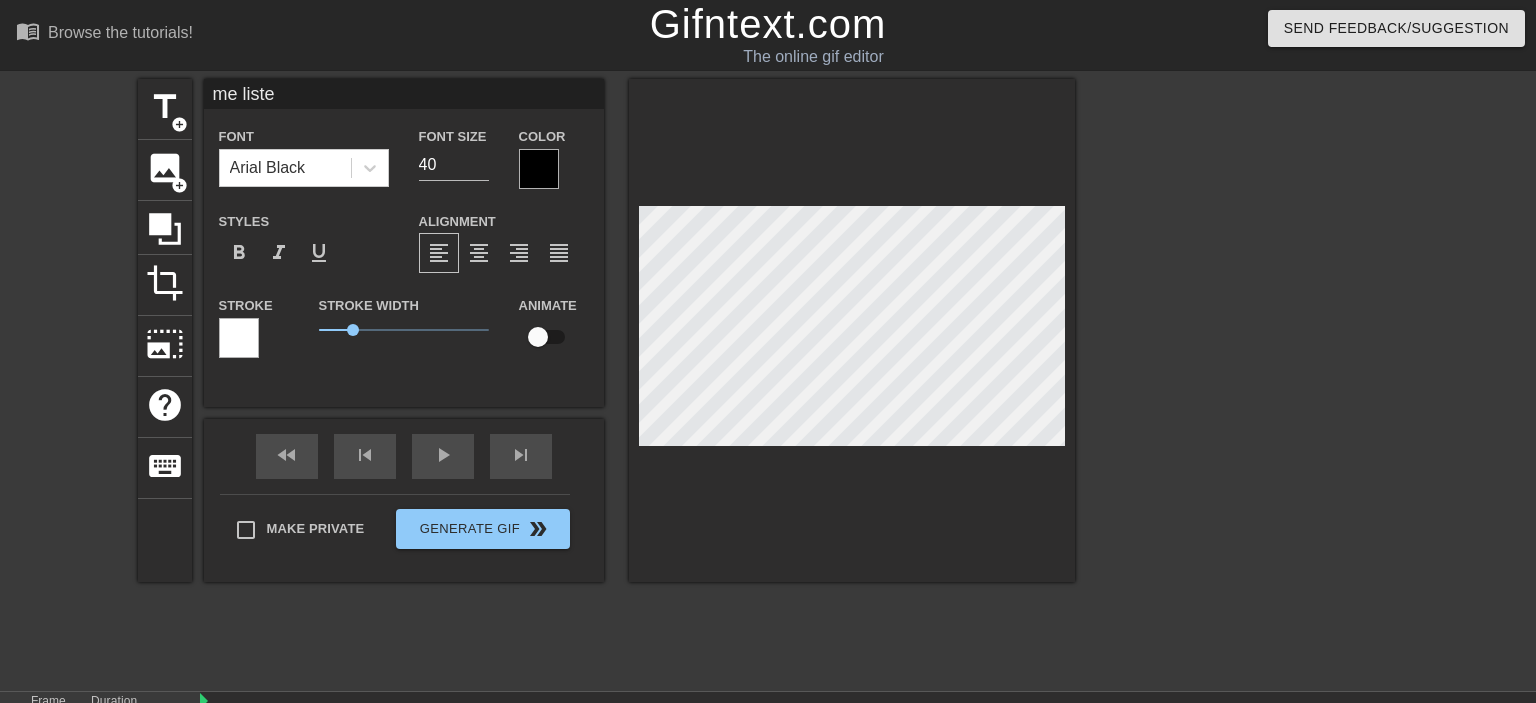 type on "me listen" 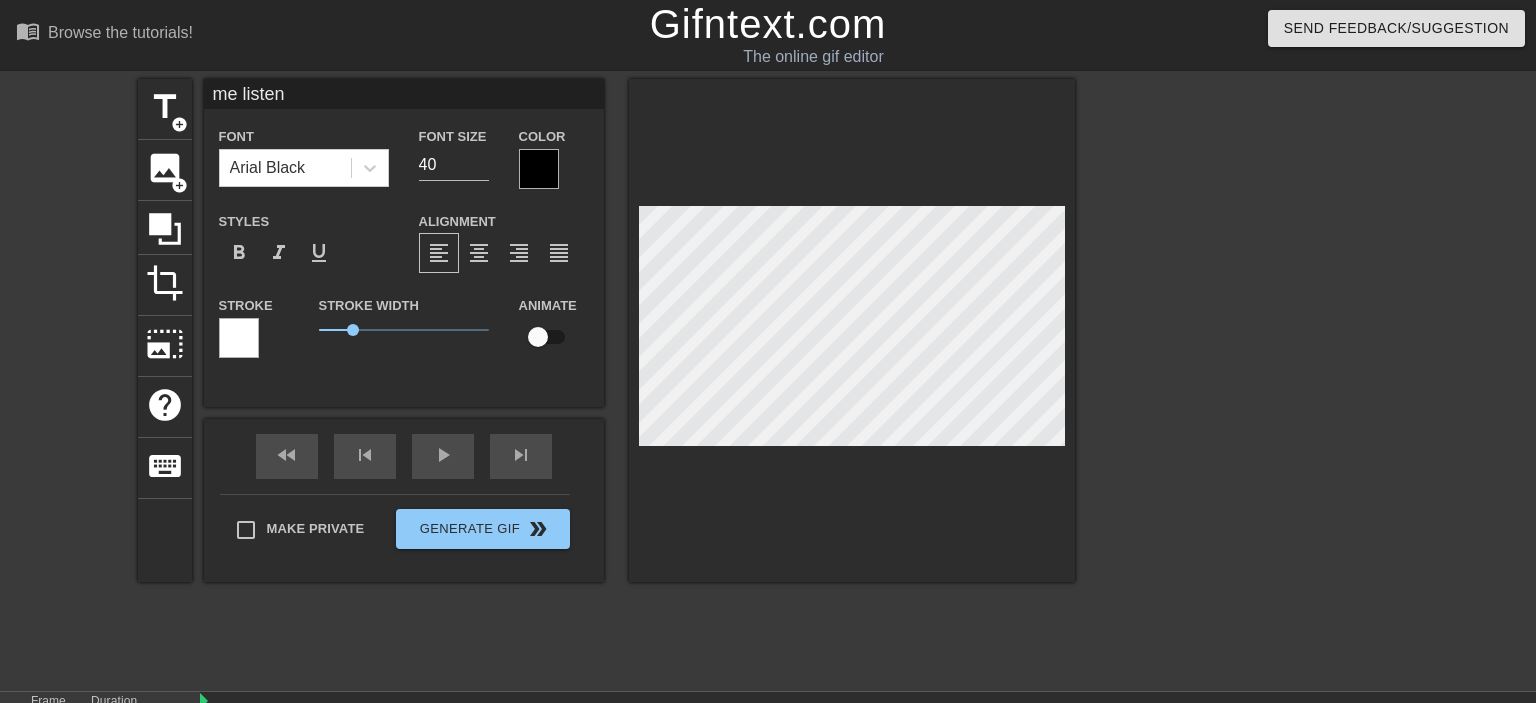 type on "me listeni" 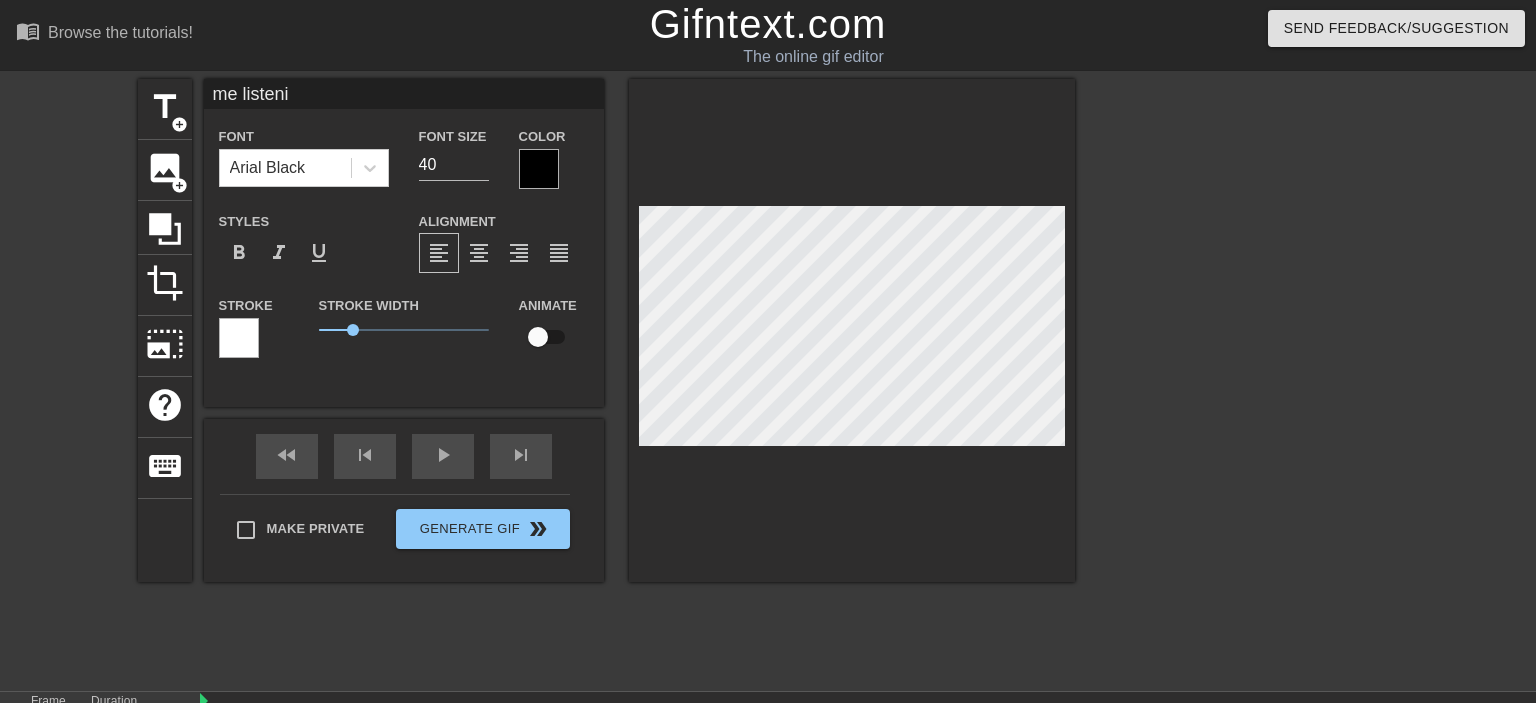 type on "me listenin" 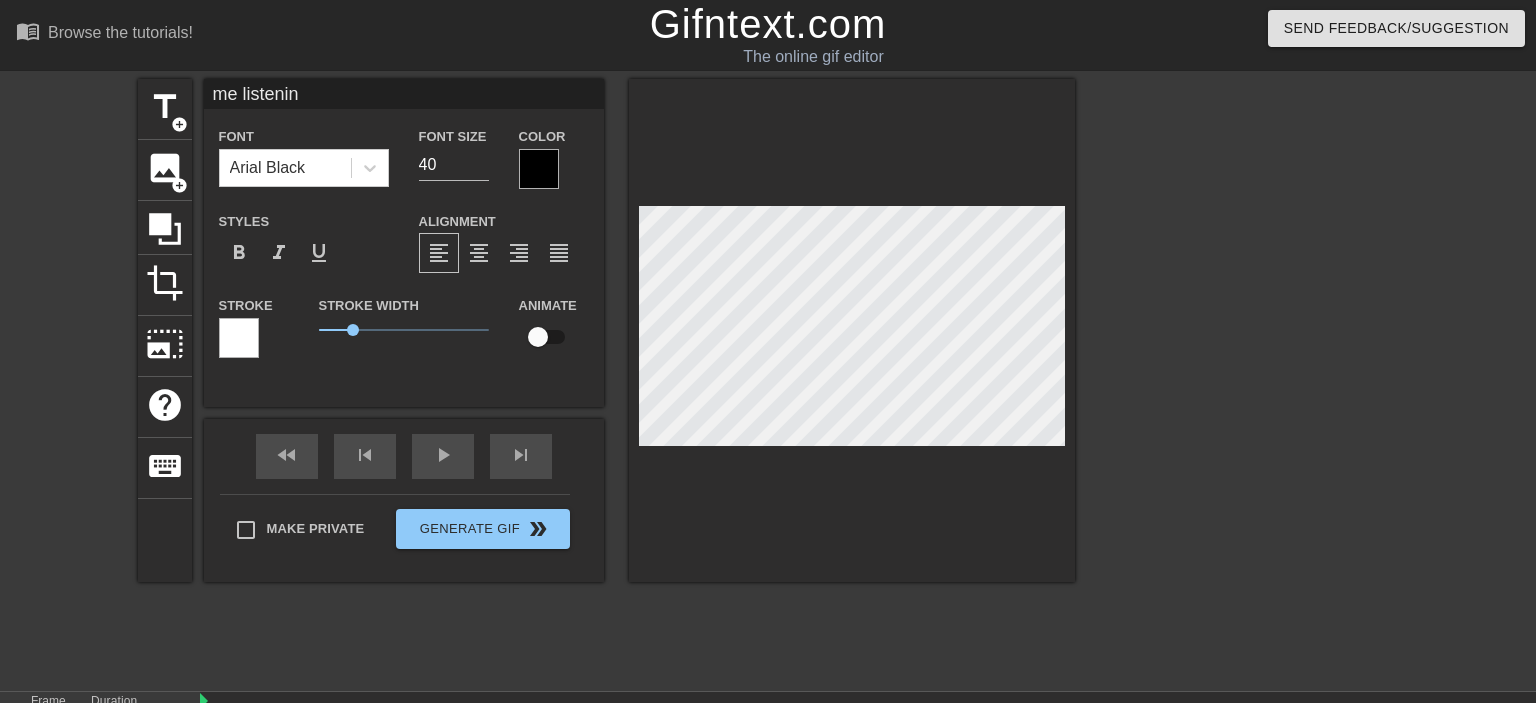 type on "me listening" 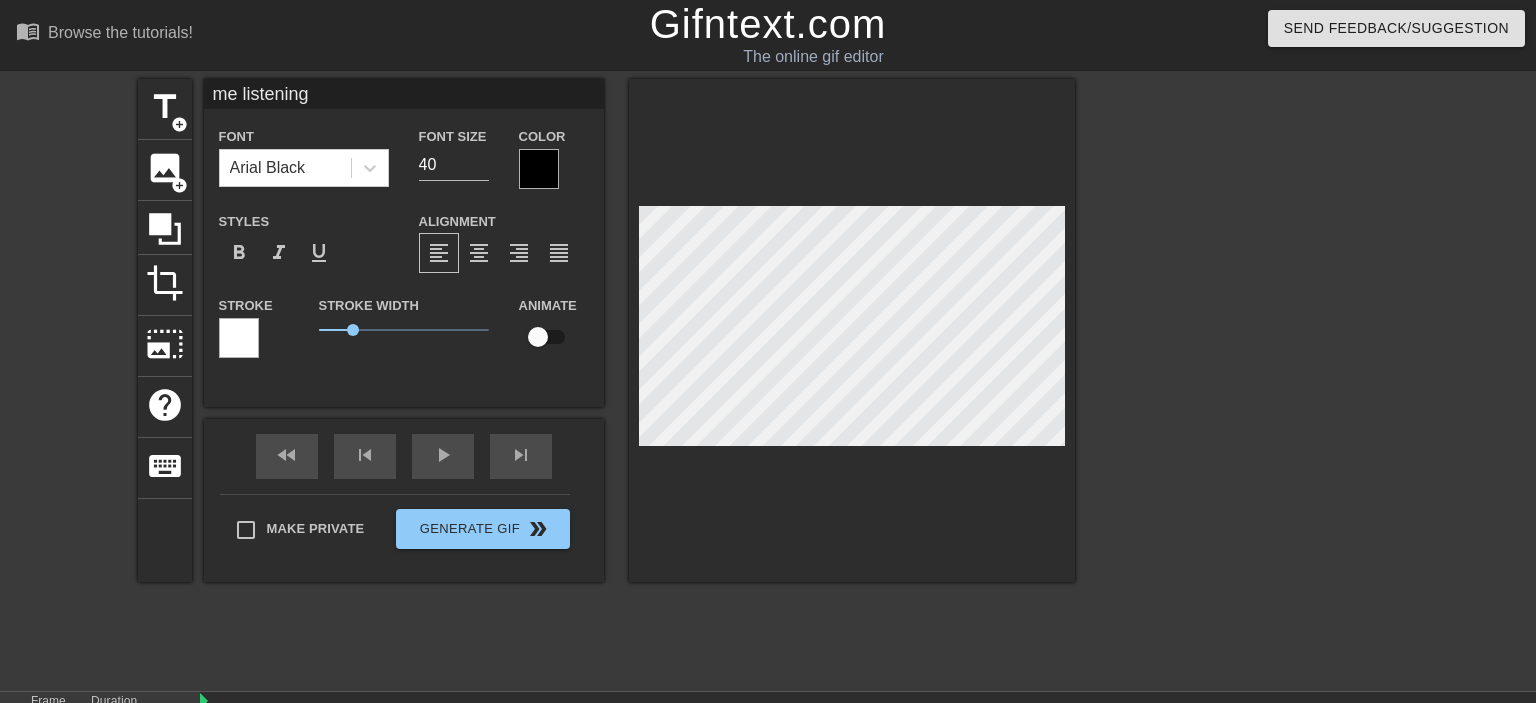 type on "me listening" 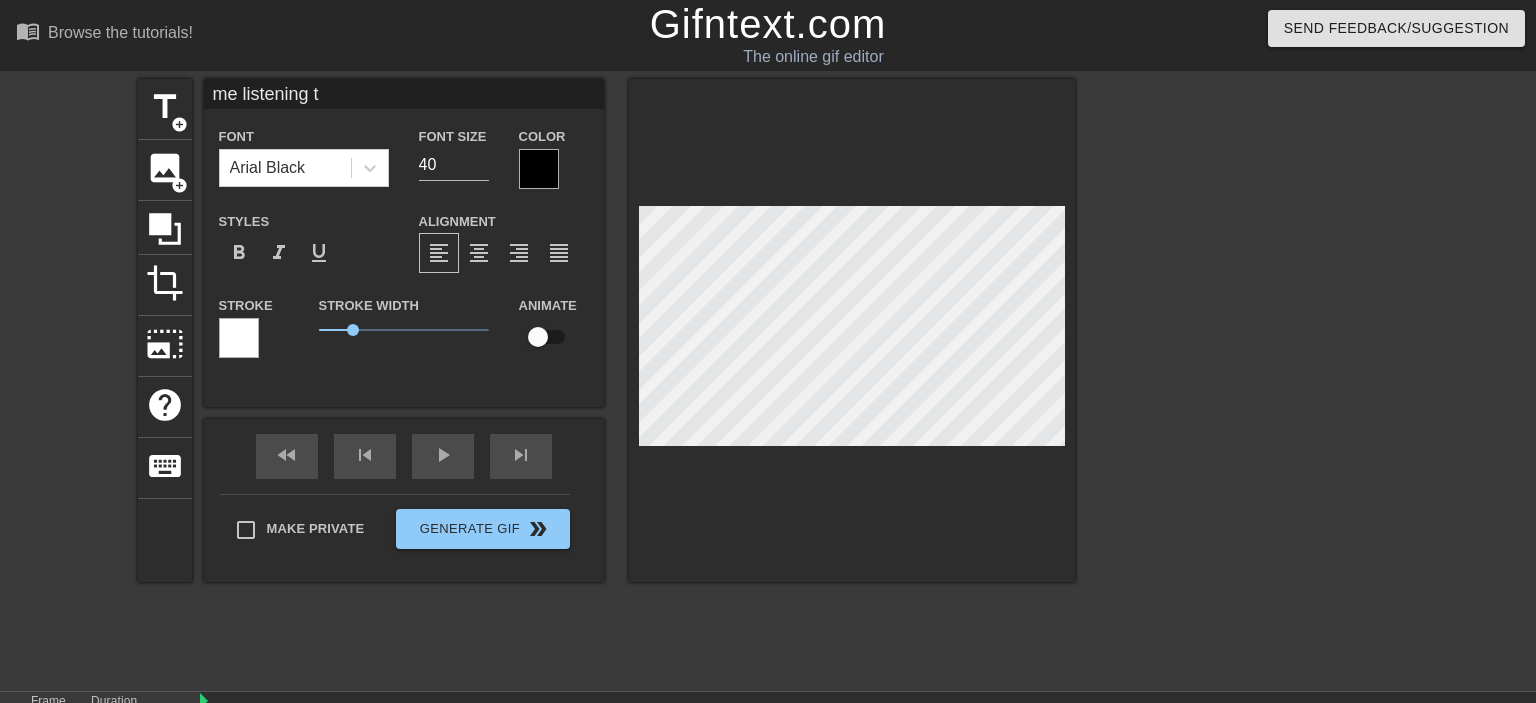 type on "me listening to" 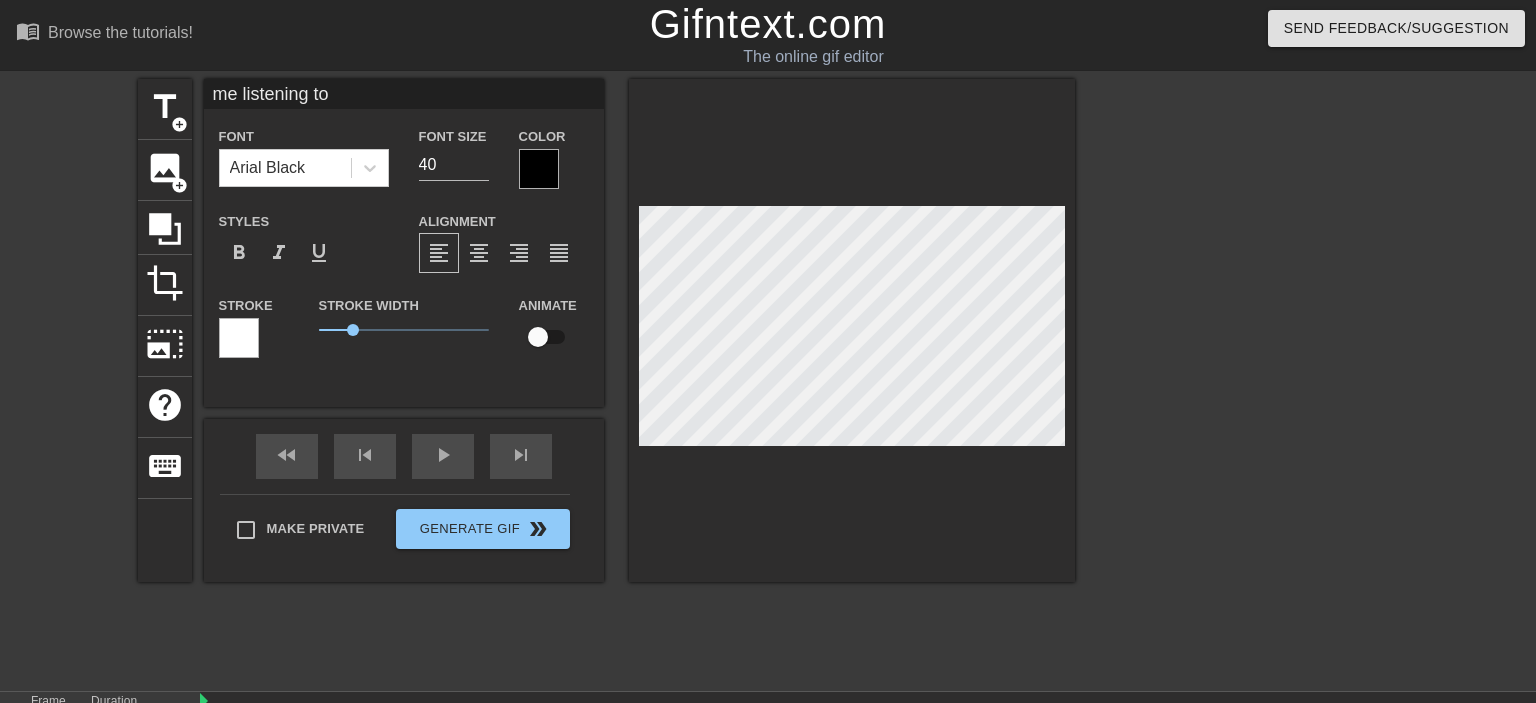type on "me listening to" 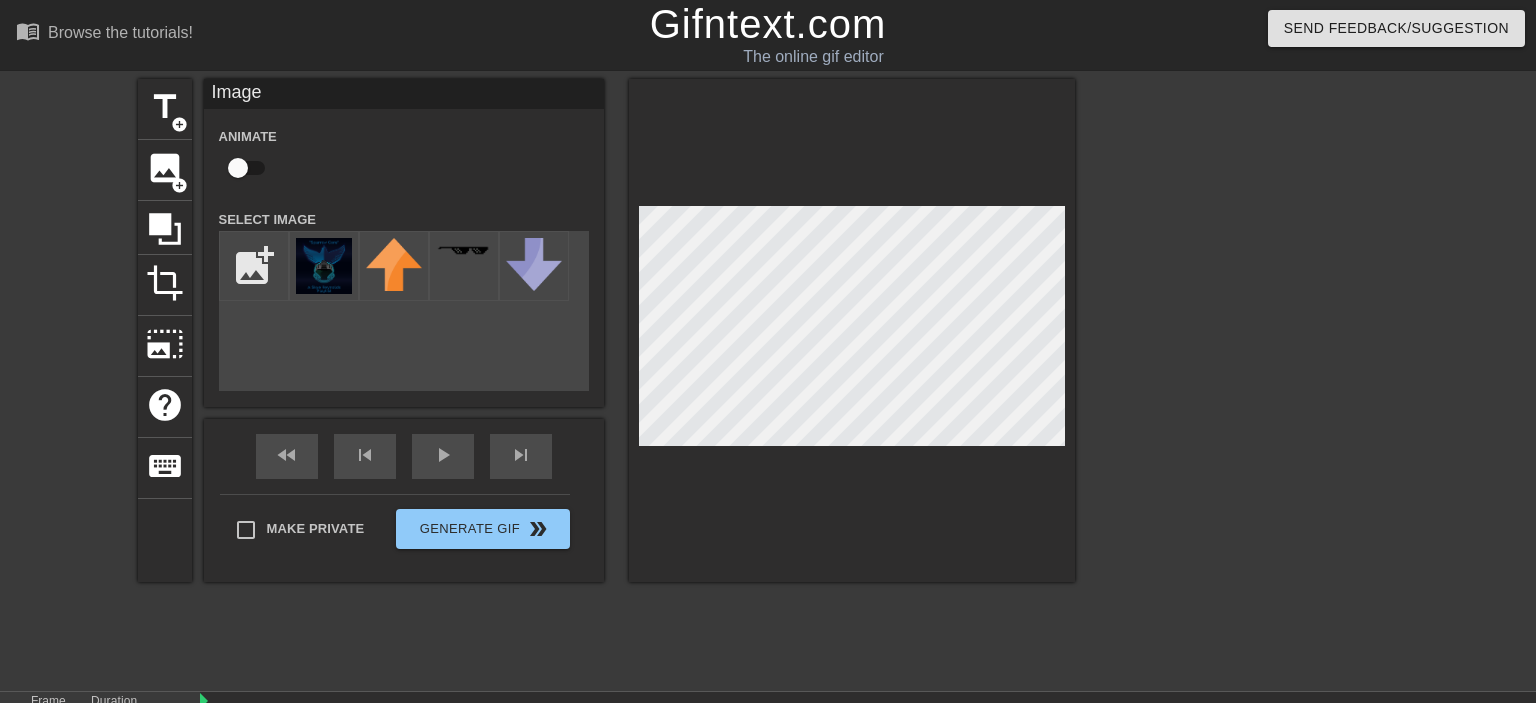 scroll, scrollTop: 143, scrollLeft: 0, axis: vertical 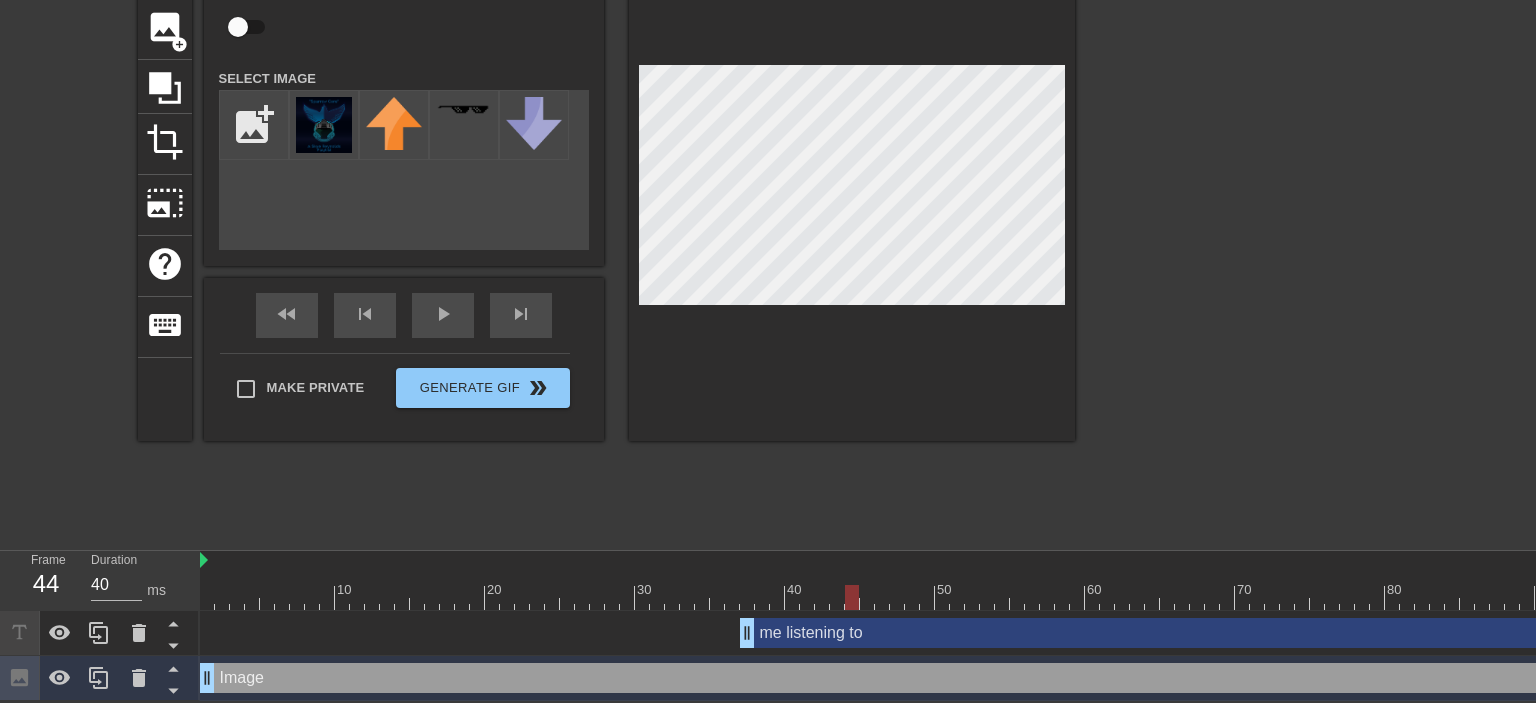 drag, startPoint x: 748, startPoint y: 591, endPoint x: 930, endPoint y: 562, distance: 184.29596 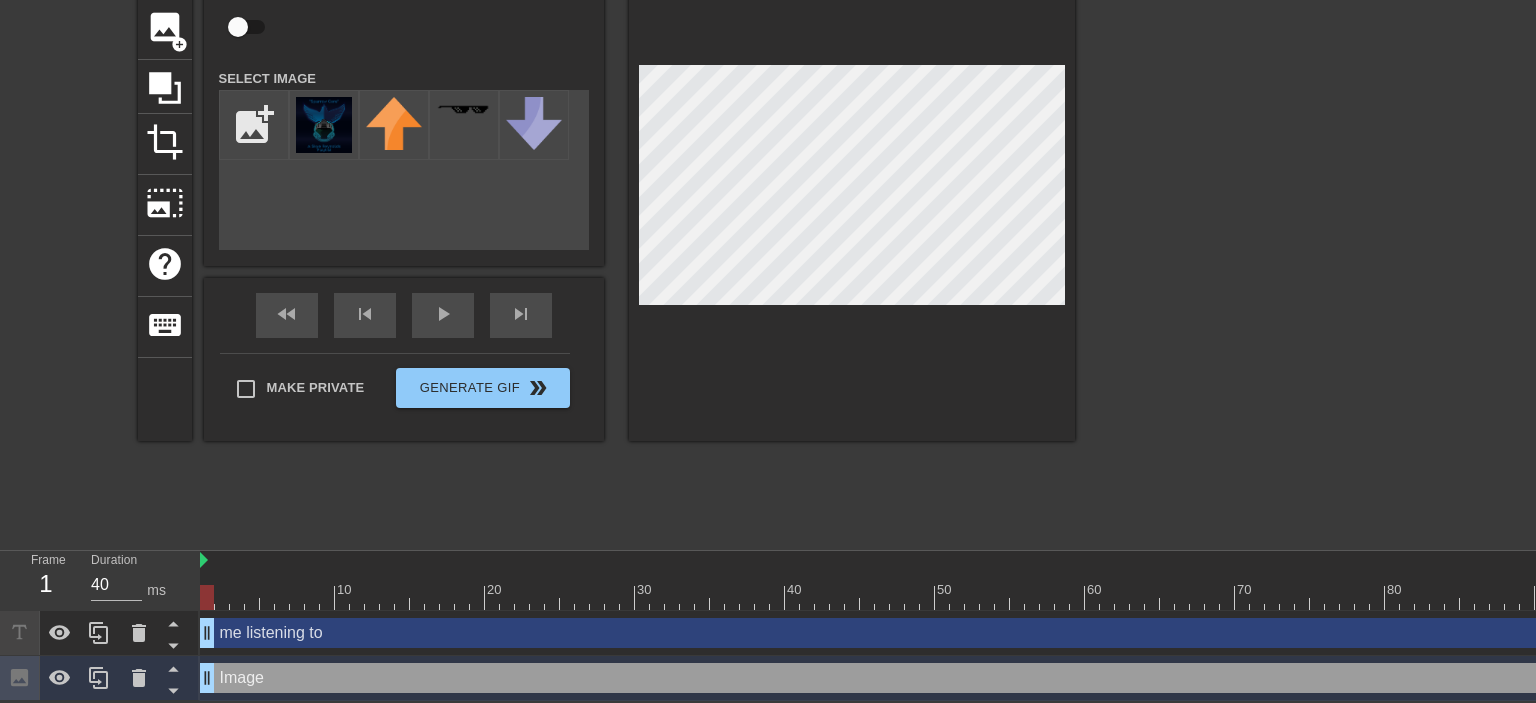 drag, startPoint x: 751, startPoint y: 637, endPoint x: 99, endPoint y: 600, distance: 653.049 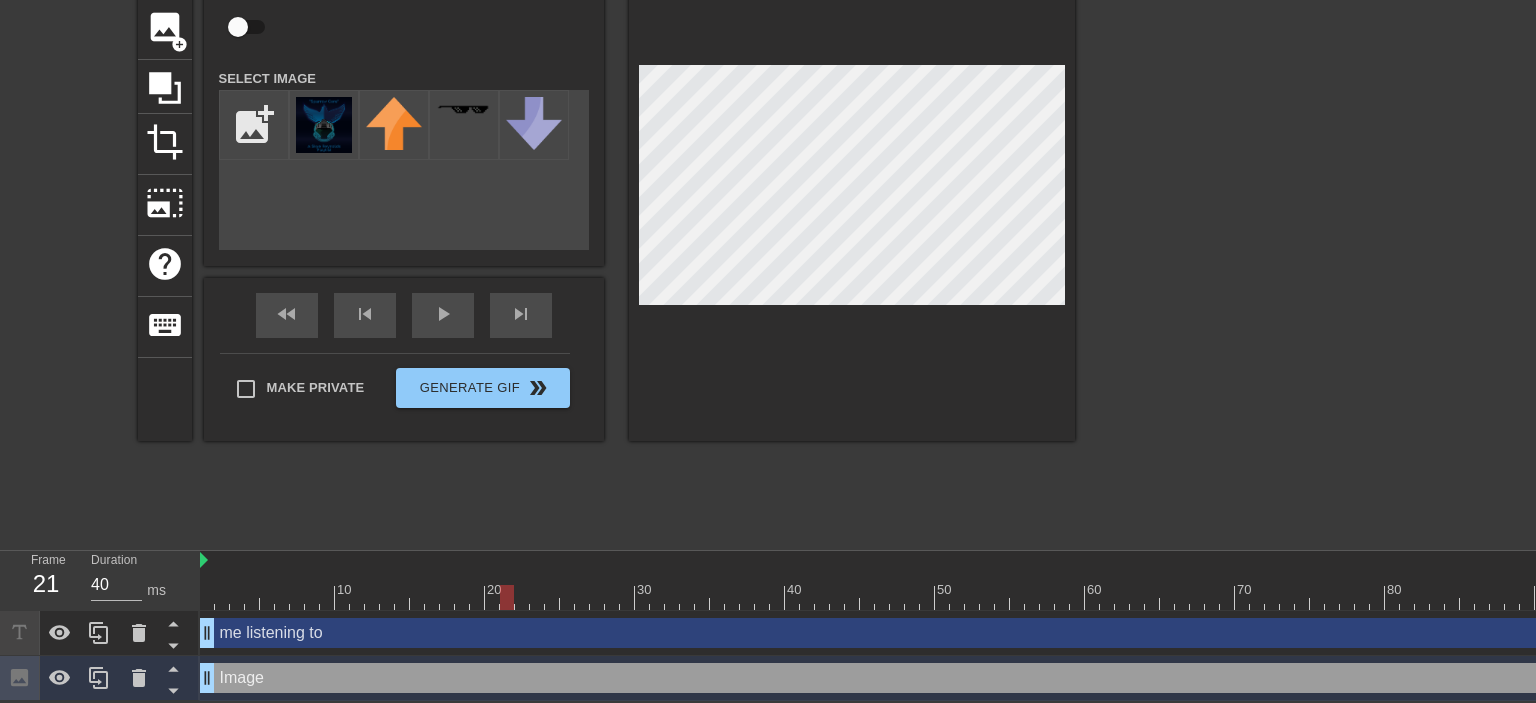 drag, startPoint x: 211, startPoint y: 591, endPoint x: 490, endPoint y: 592, distance: 279.0018 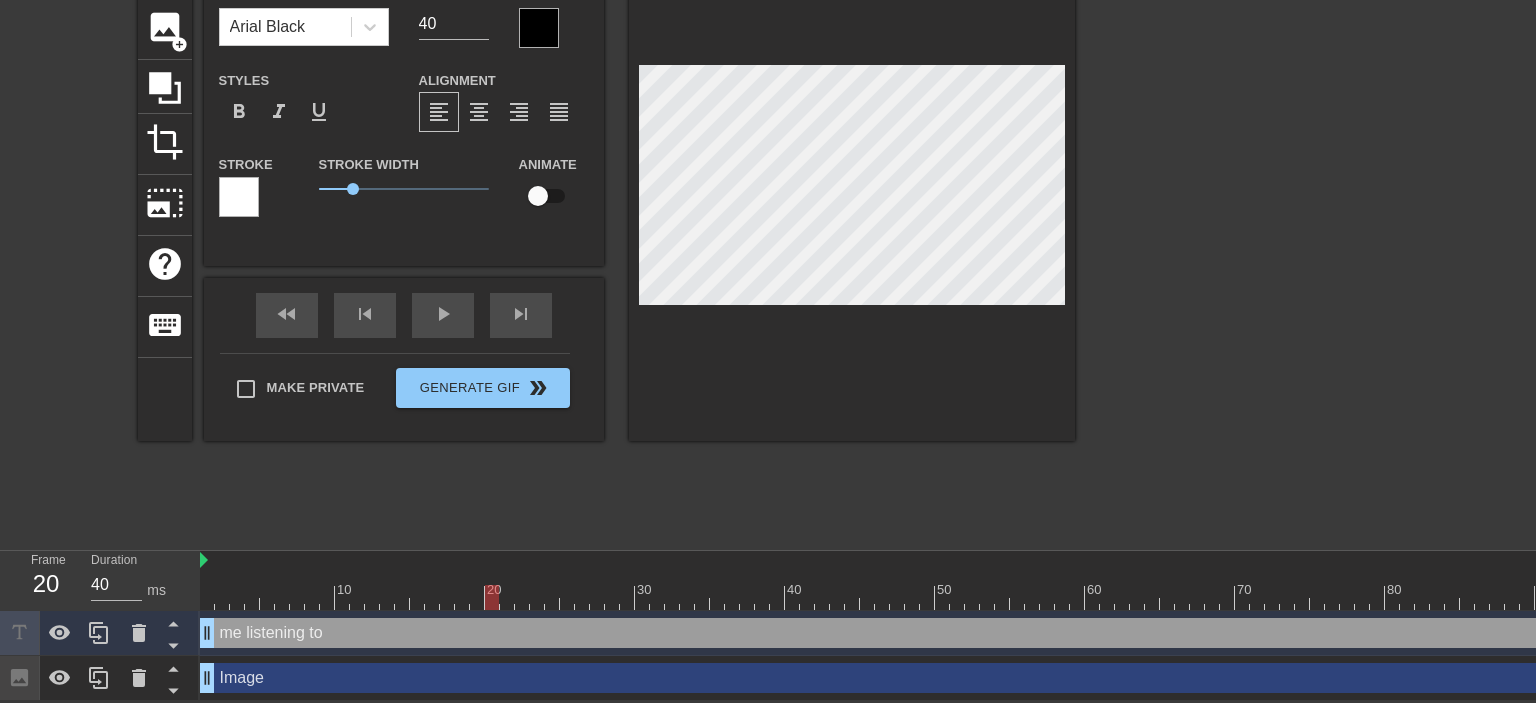 click on "title add_circle image add_circle crop photo_size_select_large help keyboard Font Arial Black Font Size 40 Color Styles format_bold format_italic format_underline Alignment format_align_left format_align_center format_align_right format_align_justify Stroke Stroke Width 1 Animate fast_rewind skip_previous play_arrow skip_next Make Private Generate Gif double_arrow" at bounding box center [768, 238] 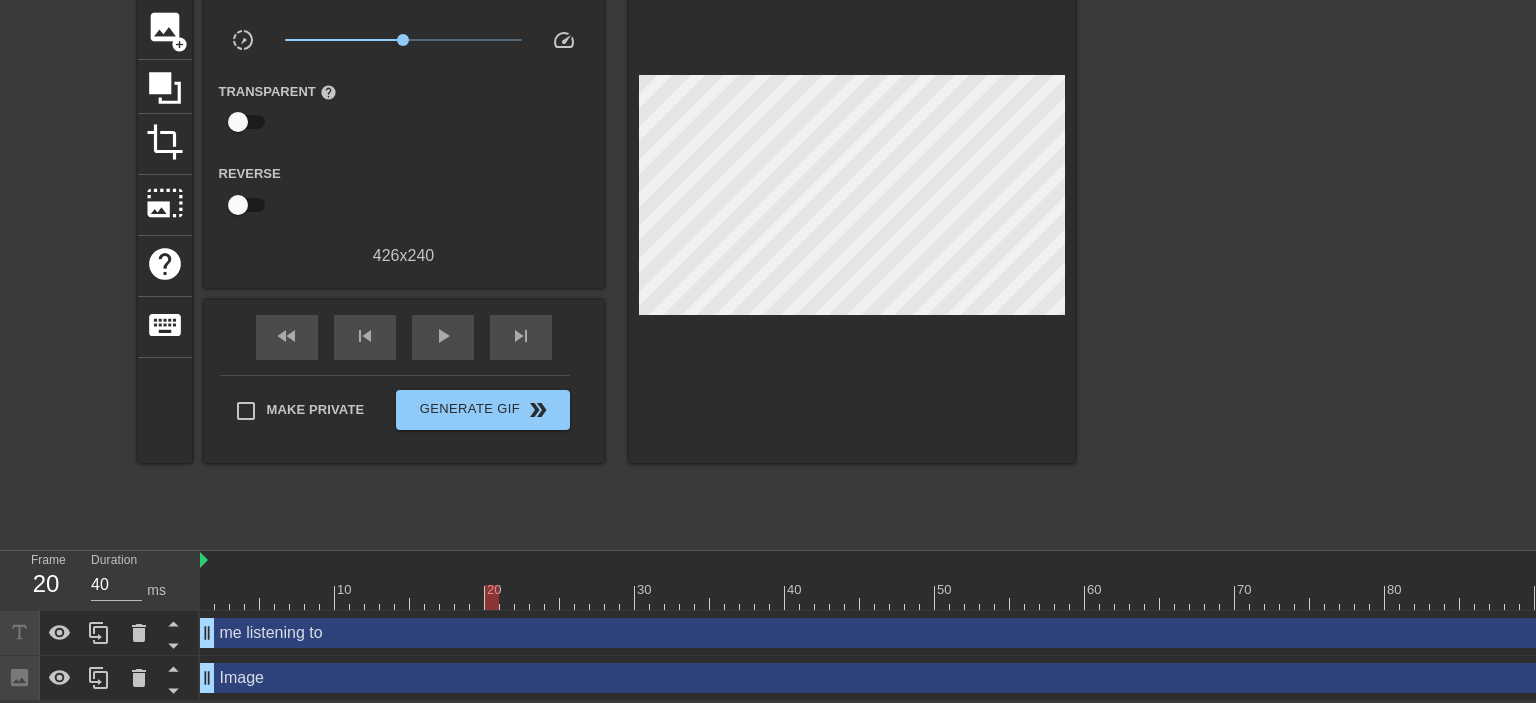 click at bounding box center (492, 597) 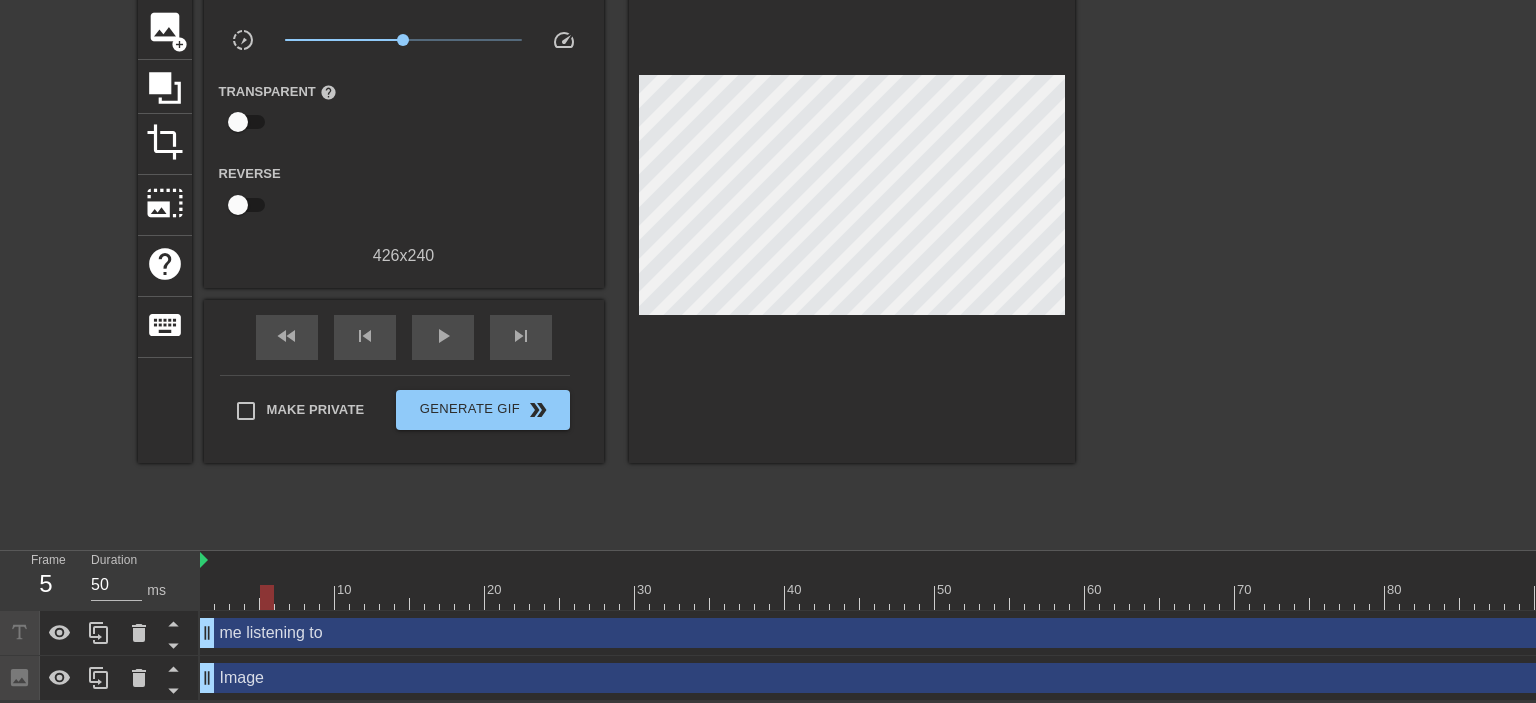 type on "40" 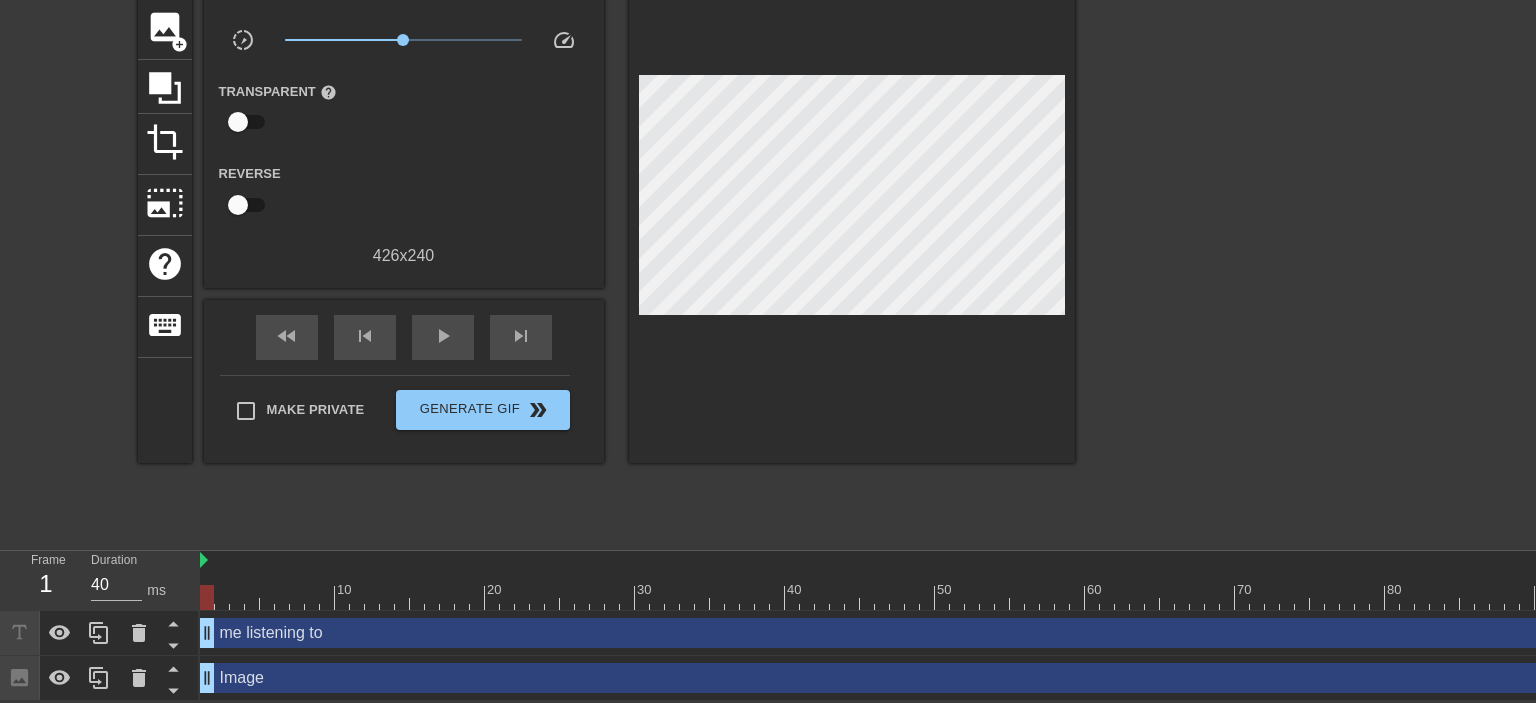 drag, startPoint x: 491, startPoint y: 594, endPoint x: 132, endPoint y: 558, distance: 360.8005 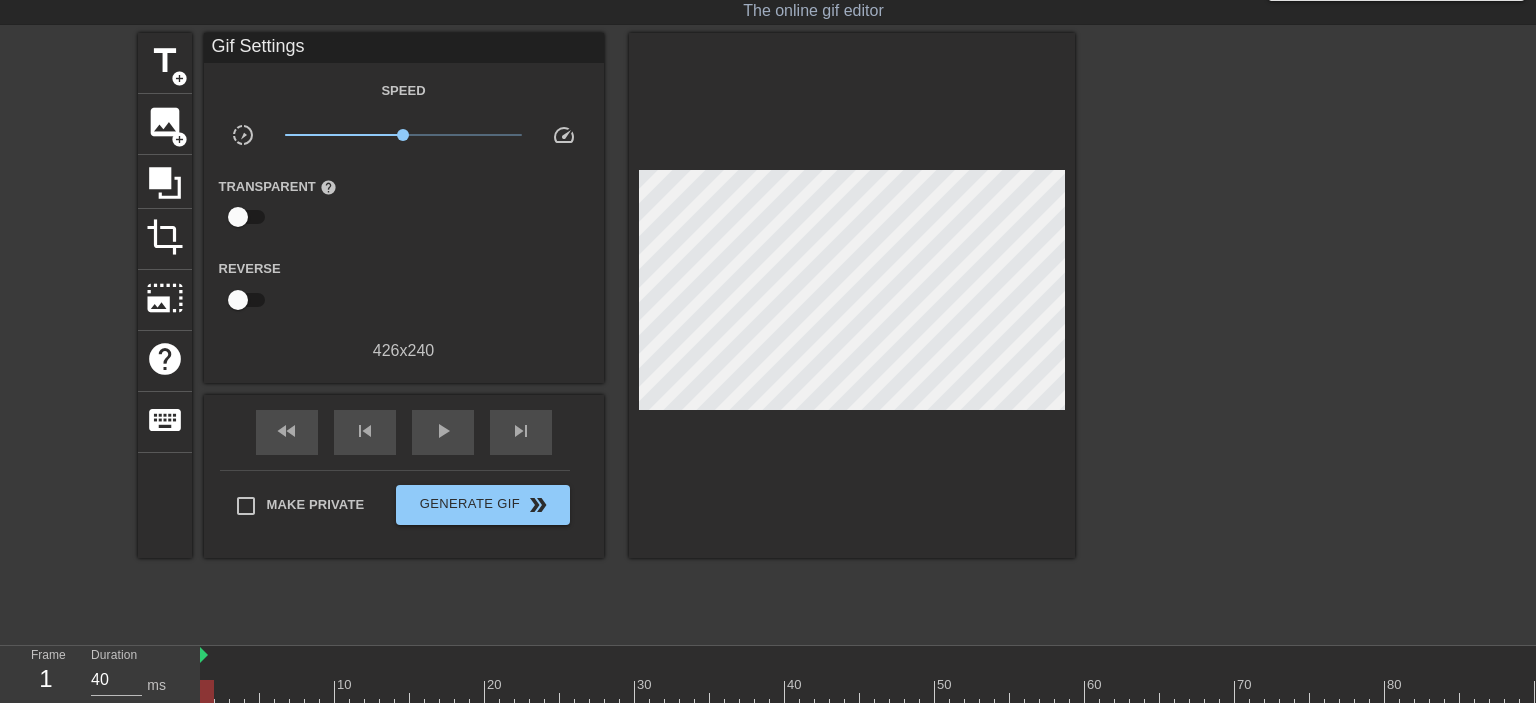scroll, scrollTop: 37, scrollLeft: 0, axis: vertical 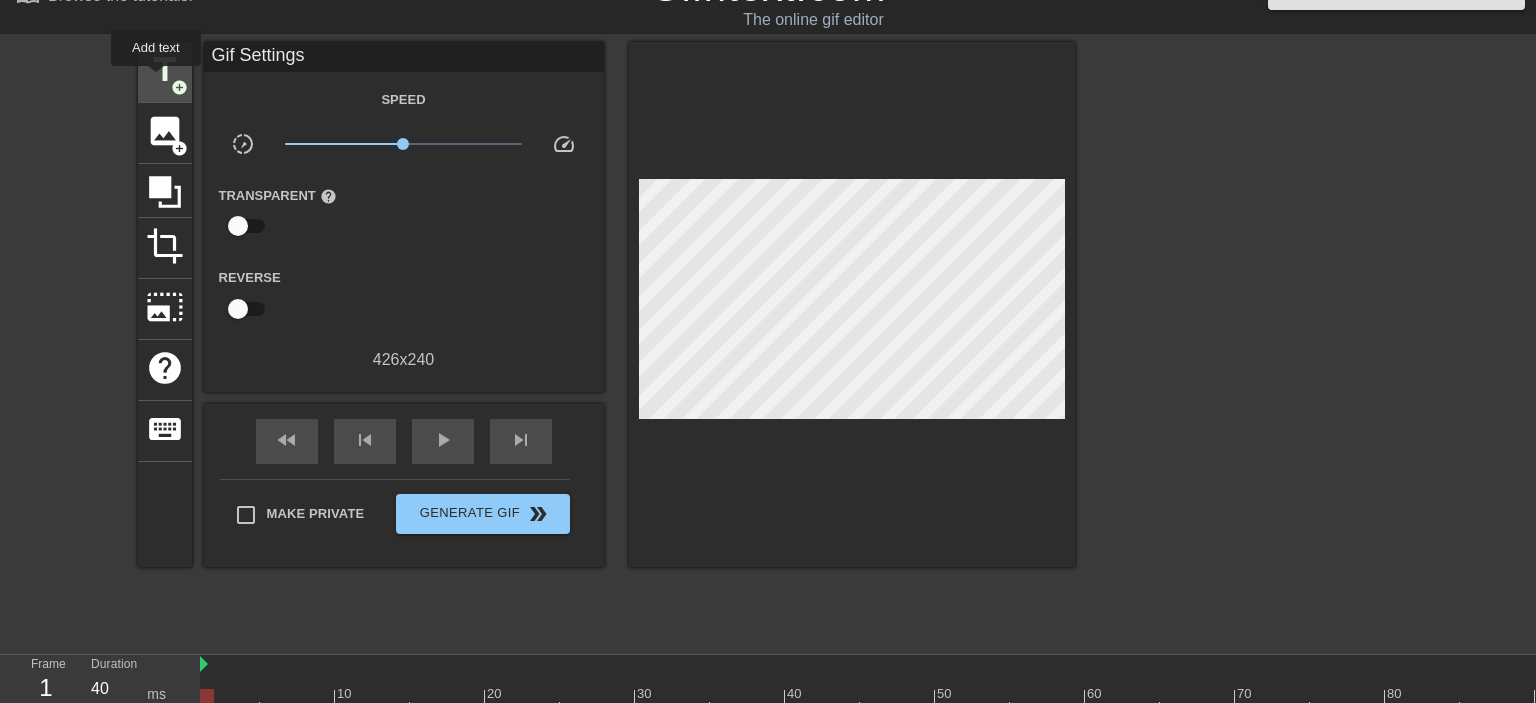 click on "title" at bounding box center [165, 70] 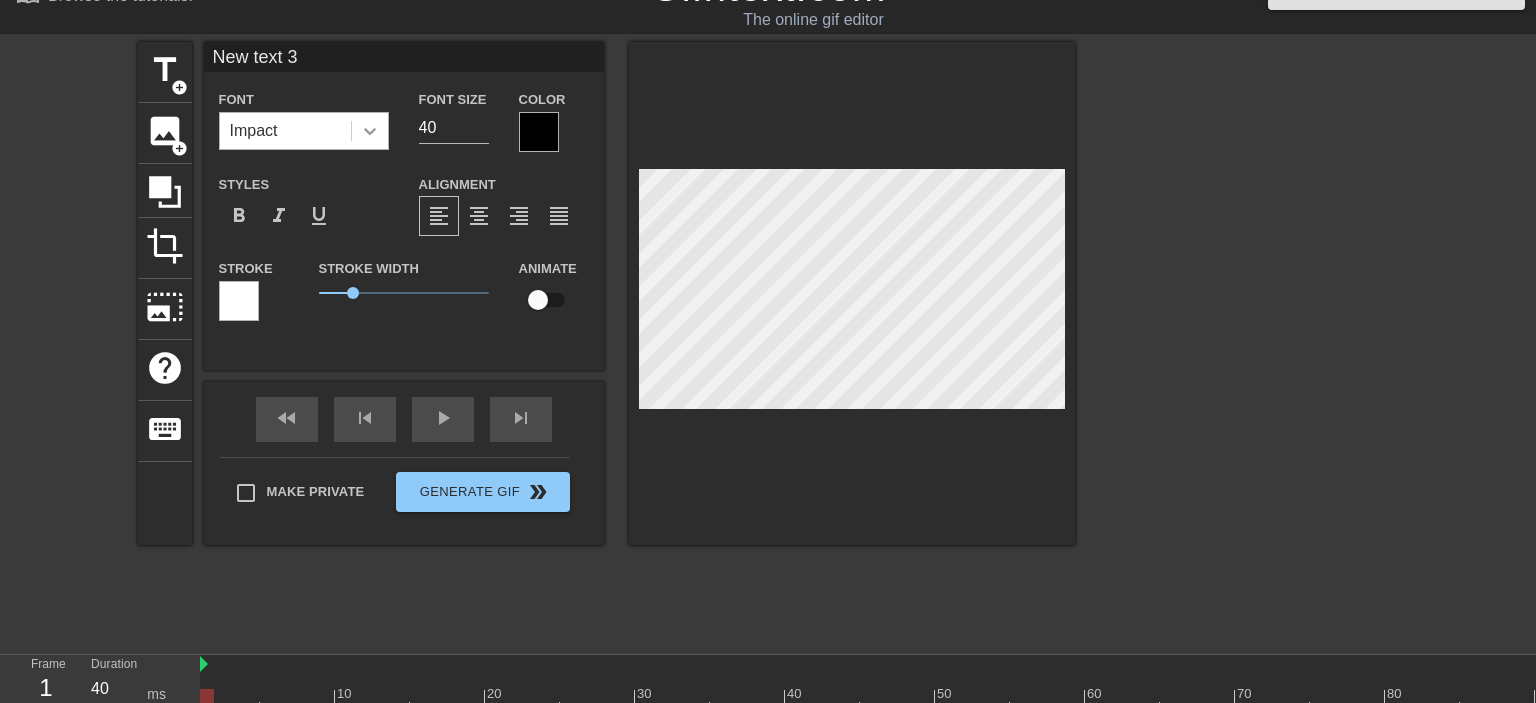 click at bounding box center (370, 131) 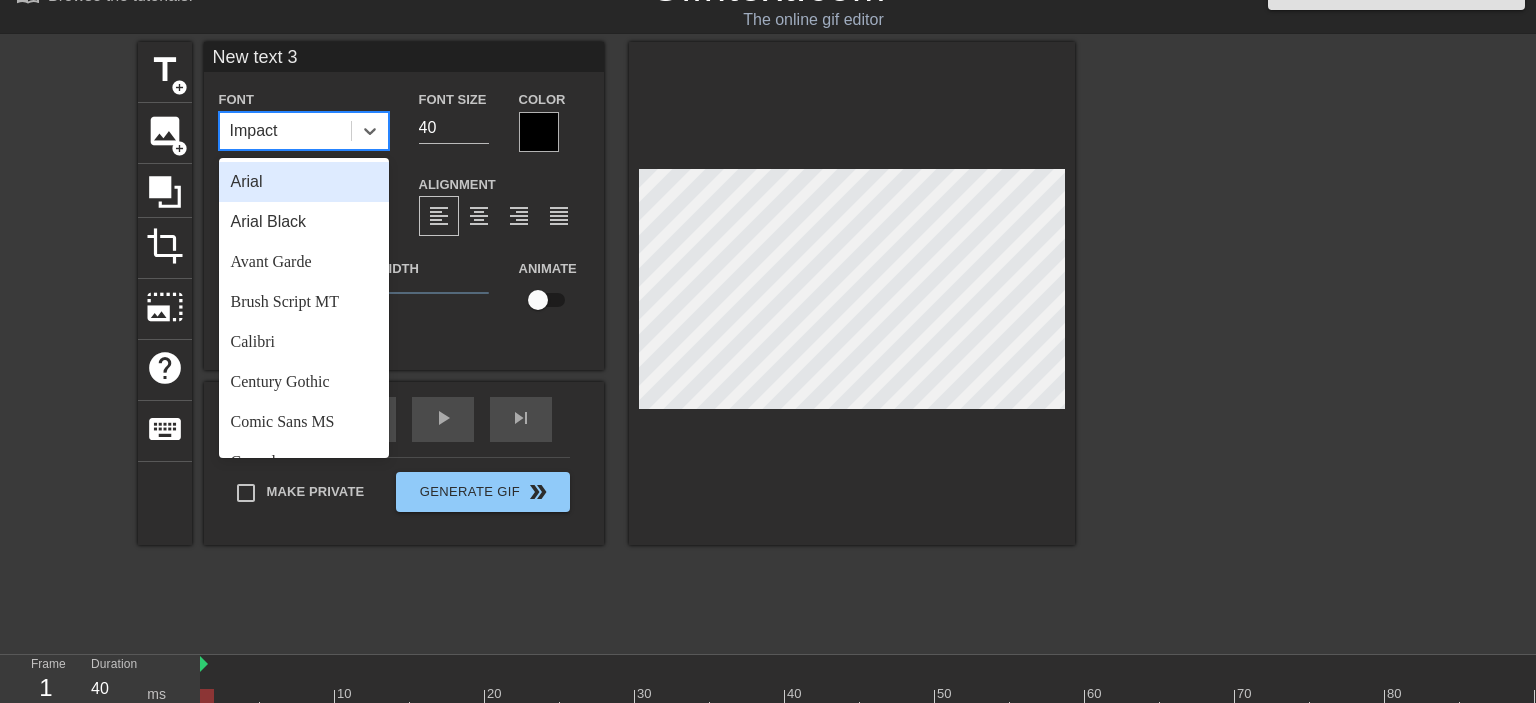 drag, startPoint x: 298, startPoint y: 186, endPoint x: 392, endPoint y: 199, distance: 94.89468 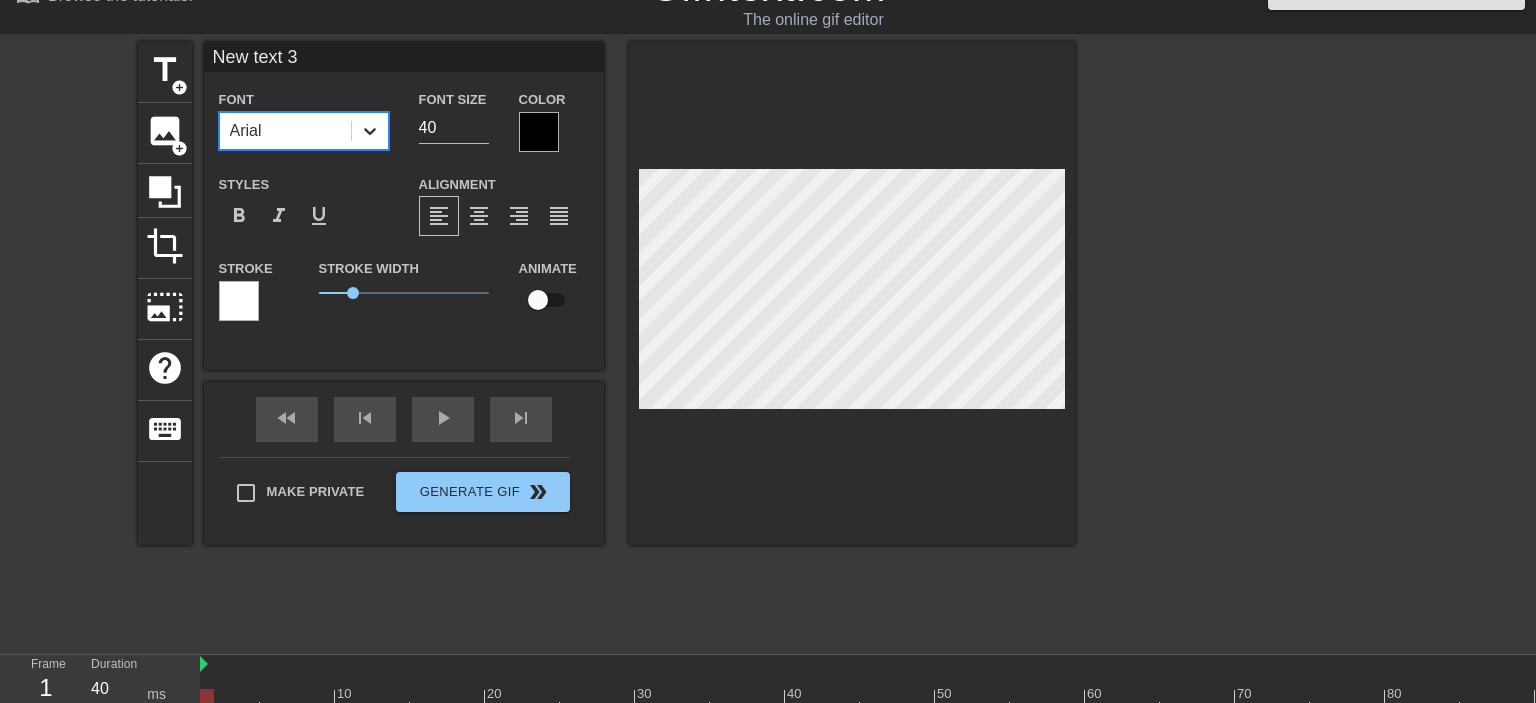 click 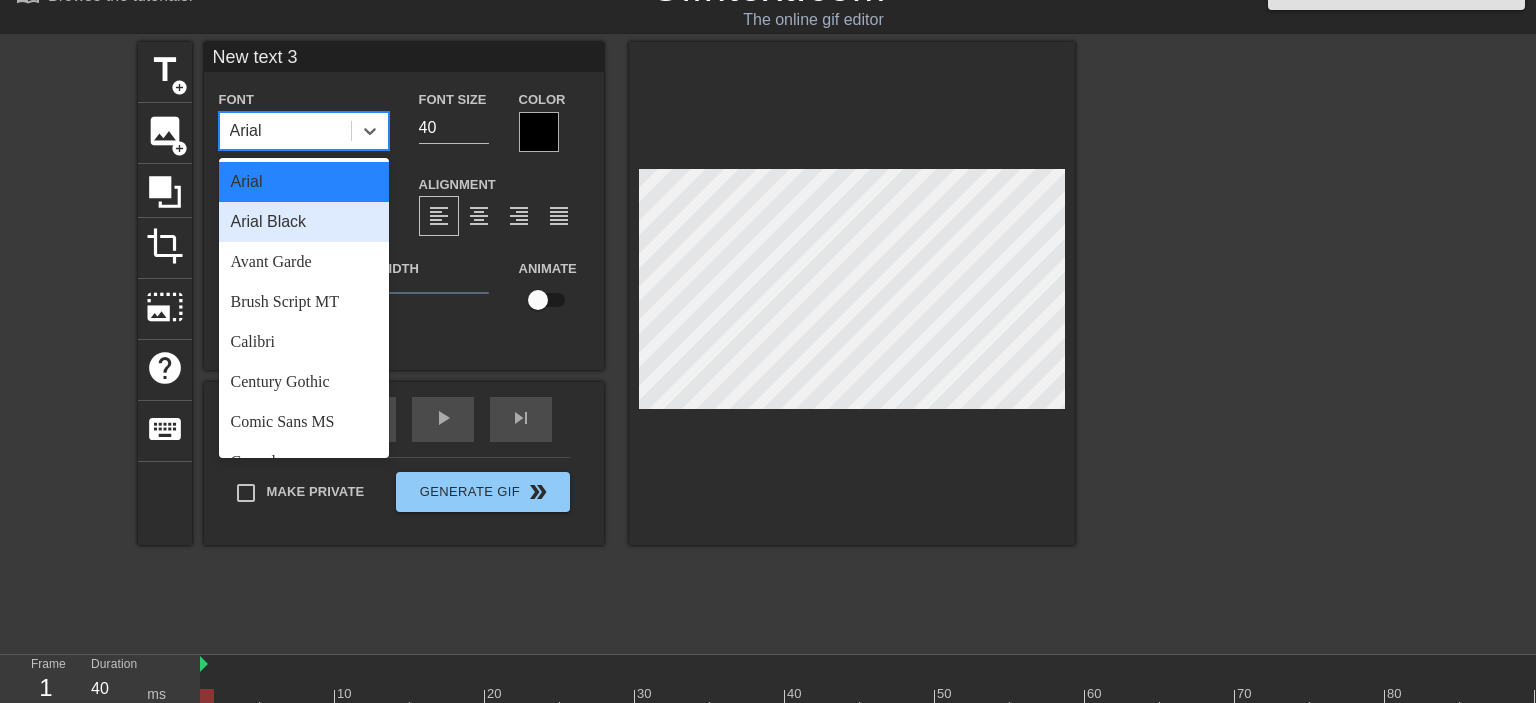 click on "Arial Black" at bounding box center [304, 222] 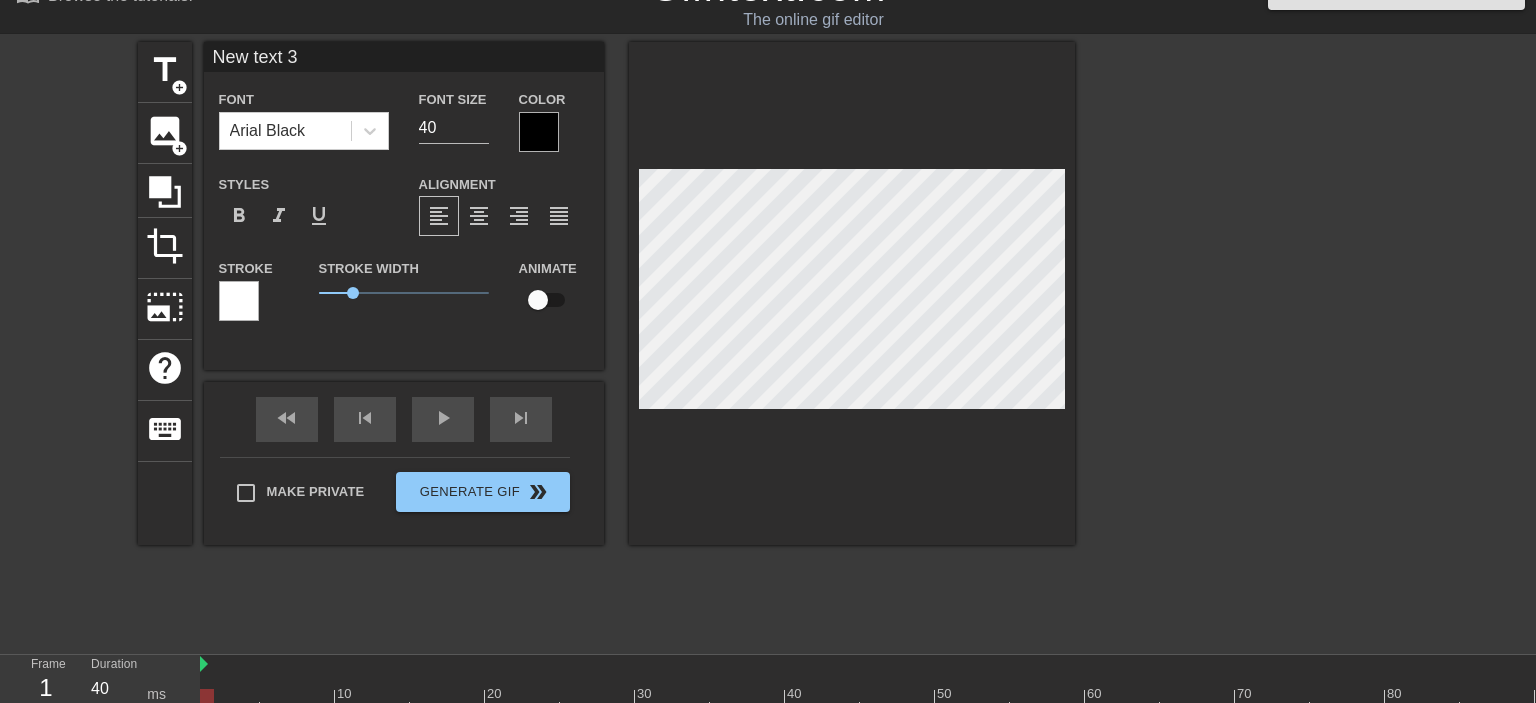 scroll, scrollTop: 0, scrollLeft: 3, axis: horizontal 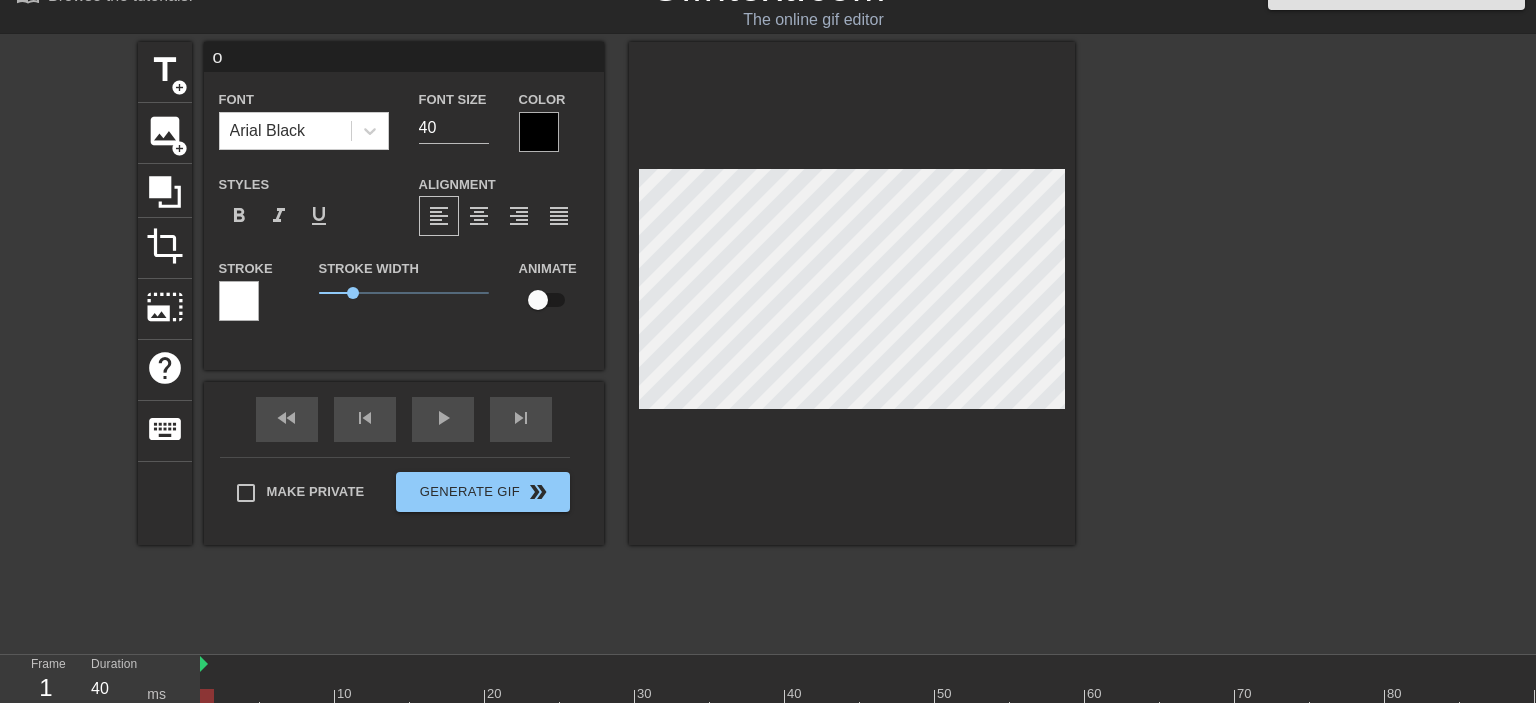 type on "on" 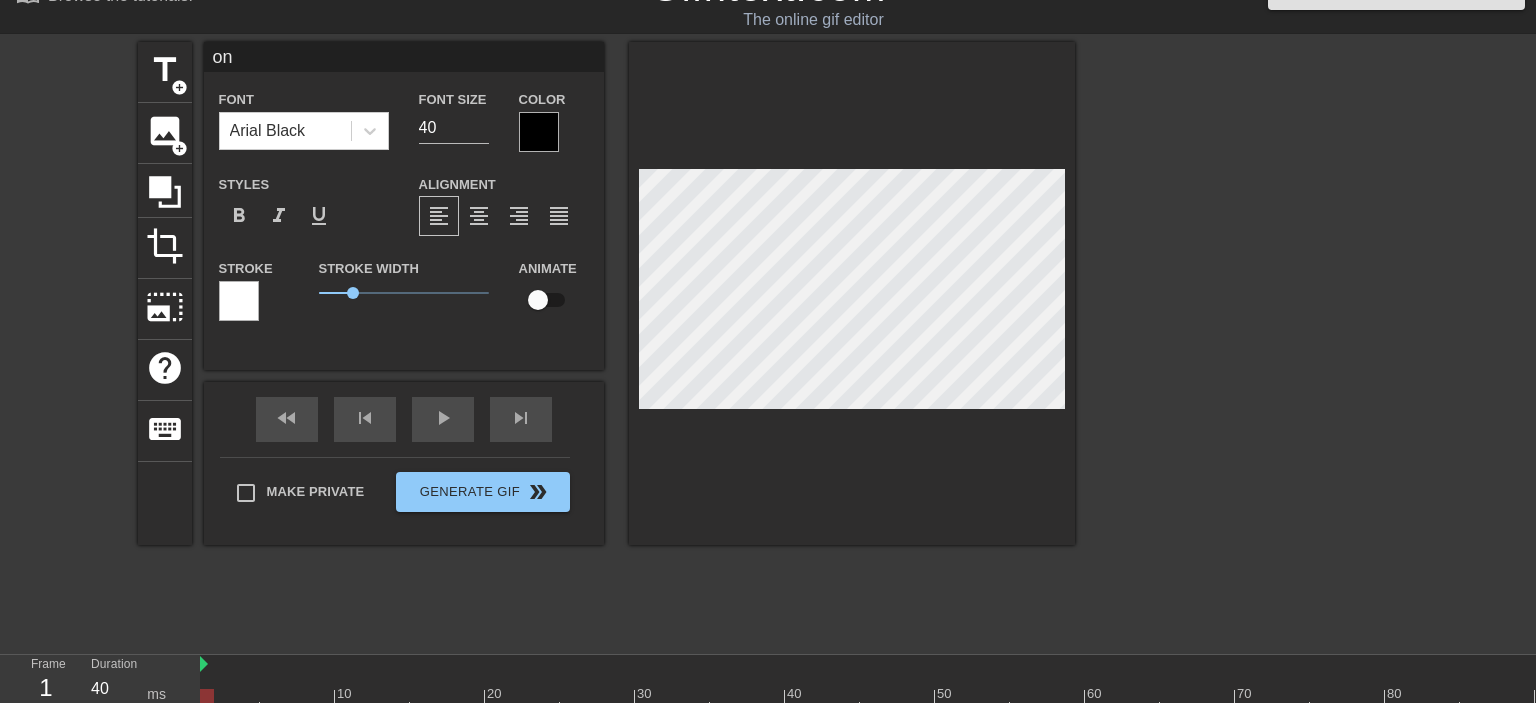type on "on" 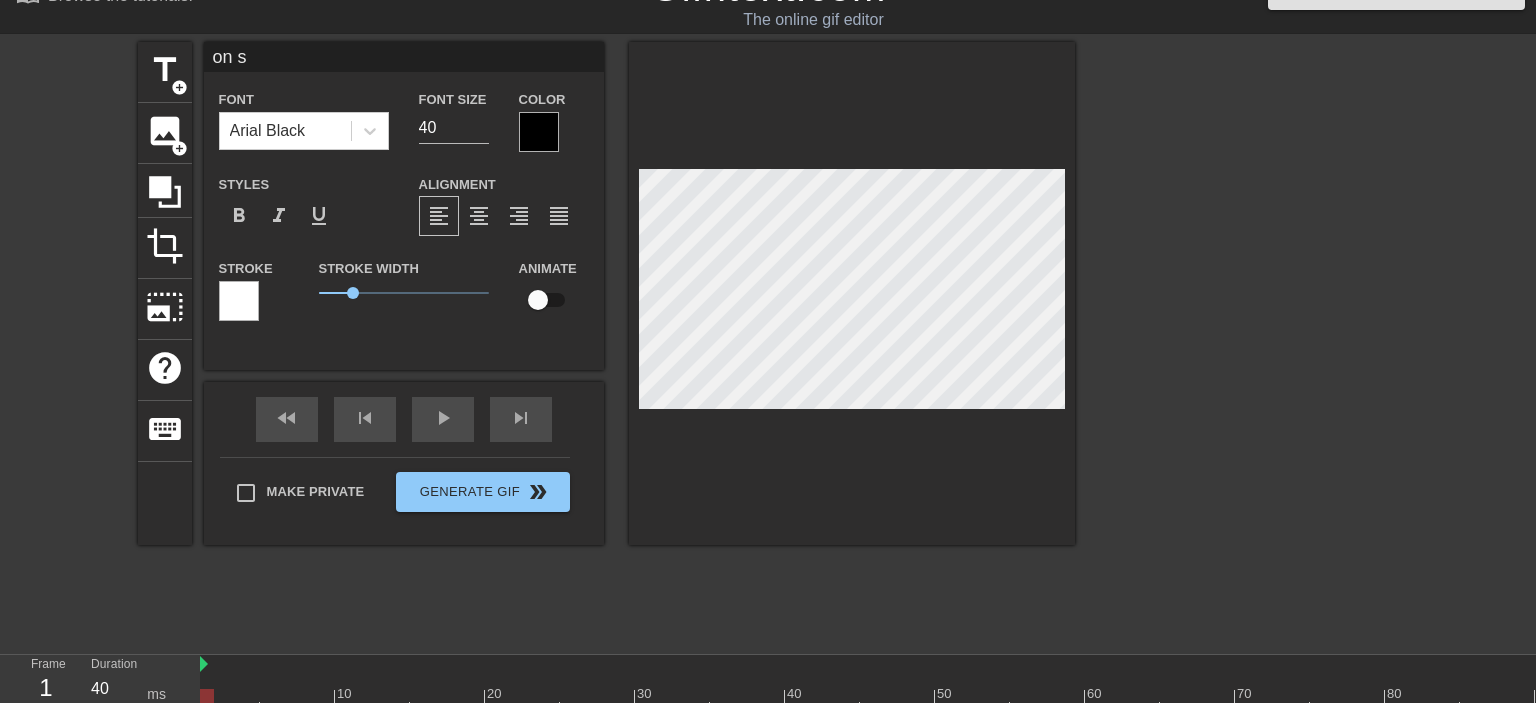 type on "on sp" 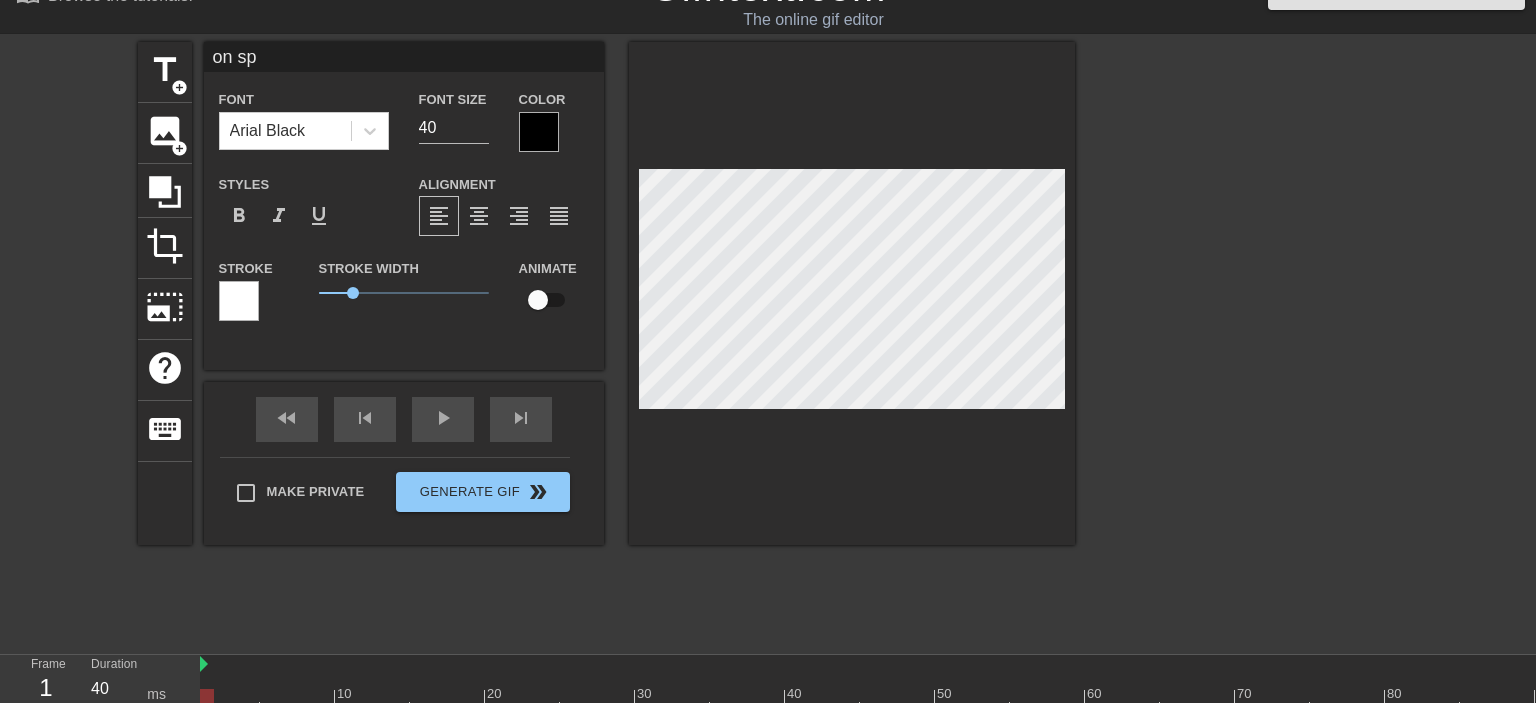 scroll, scrollTop: 0, scrollLeft: 0, axis: both 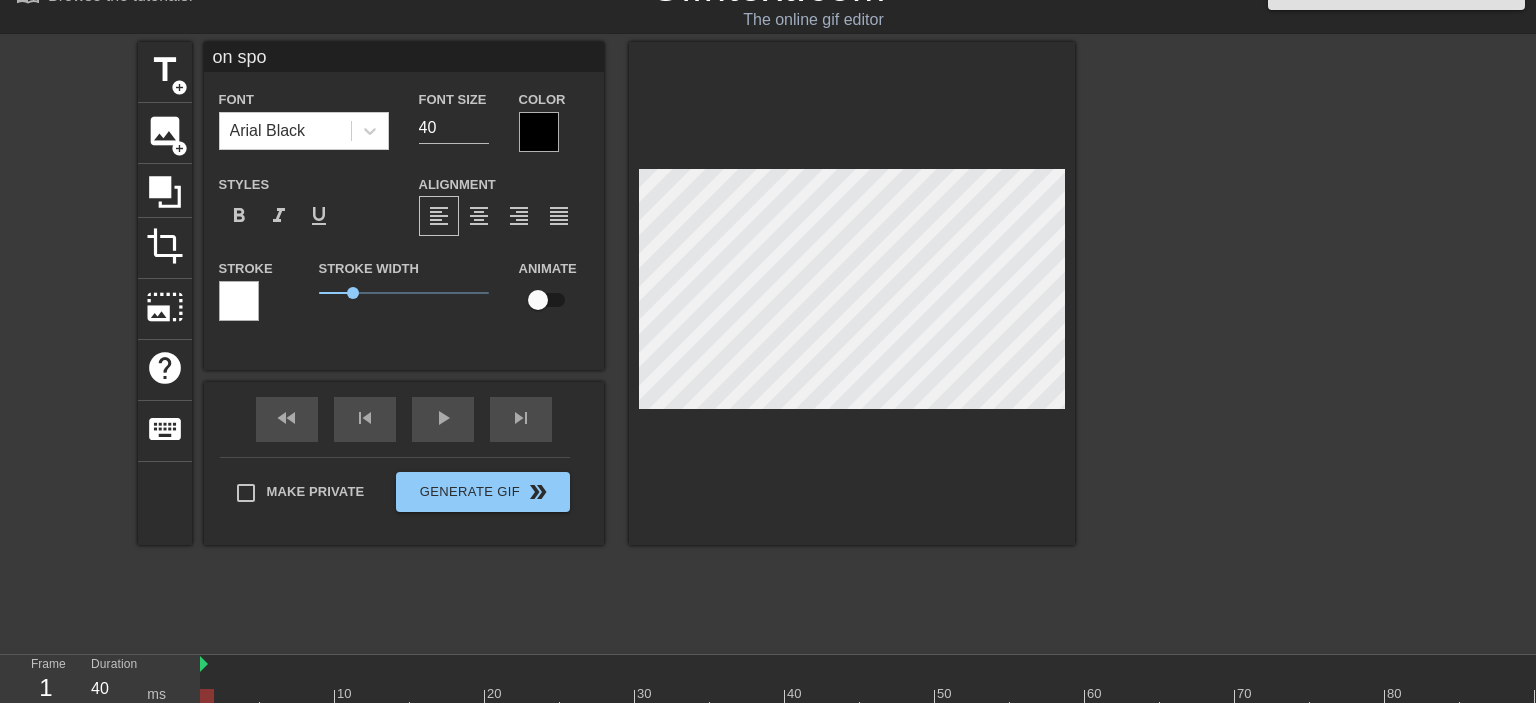 type on "on sp" 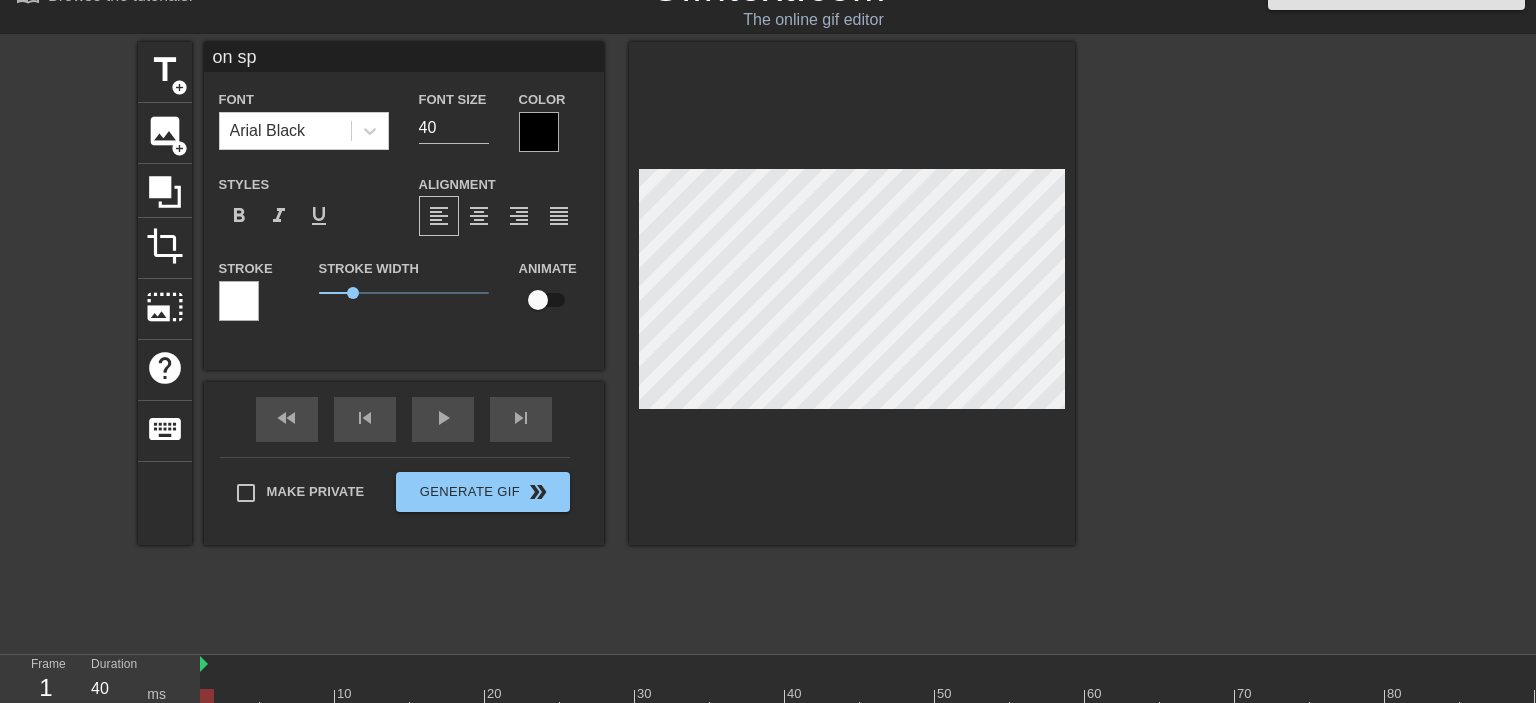 type on "on spoti" 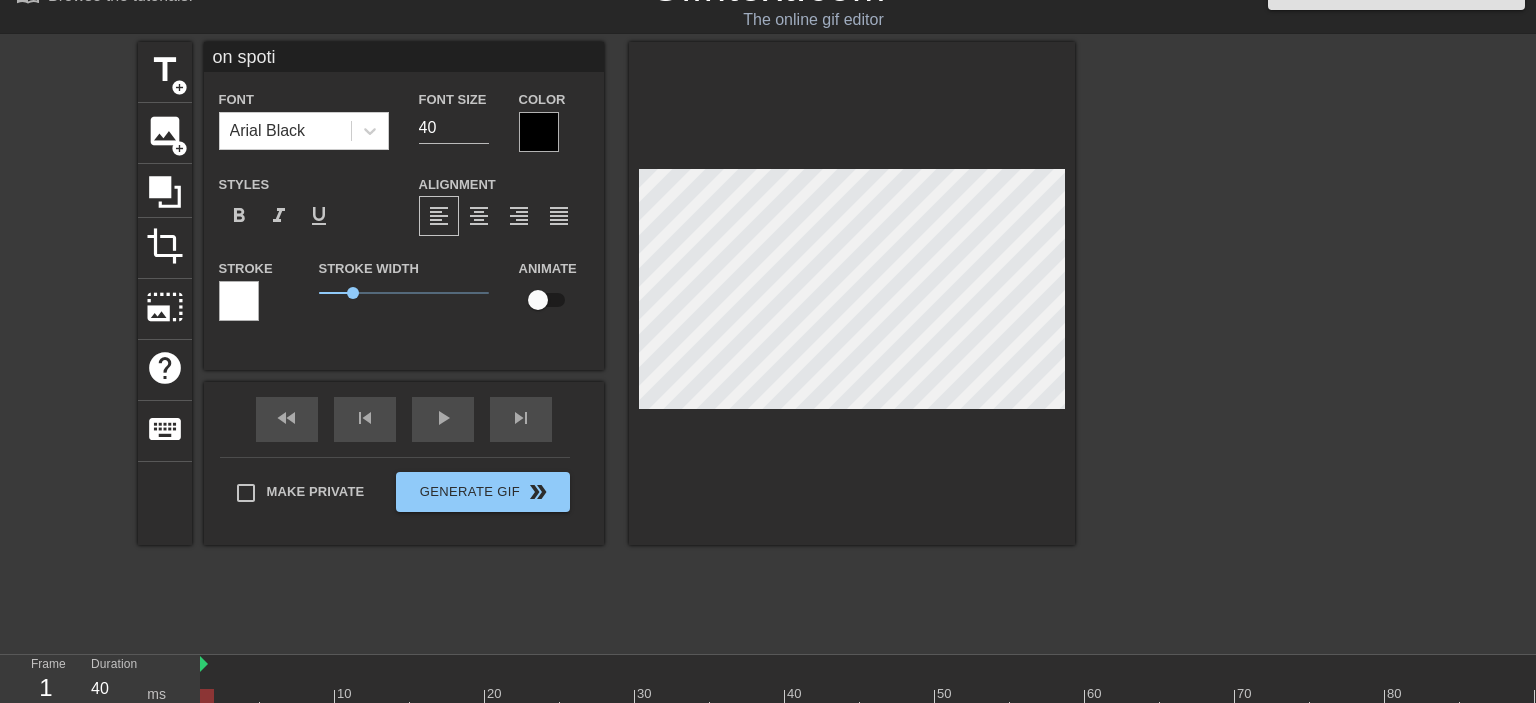 type on "on spotif" 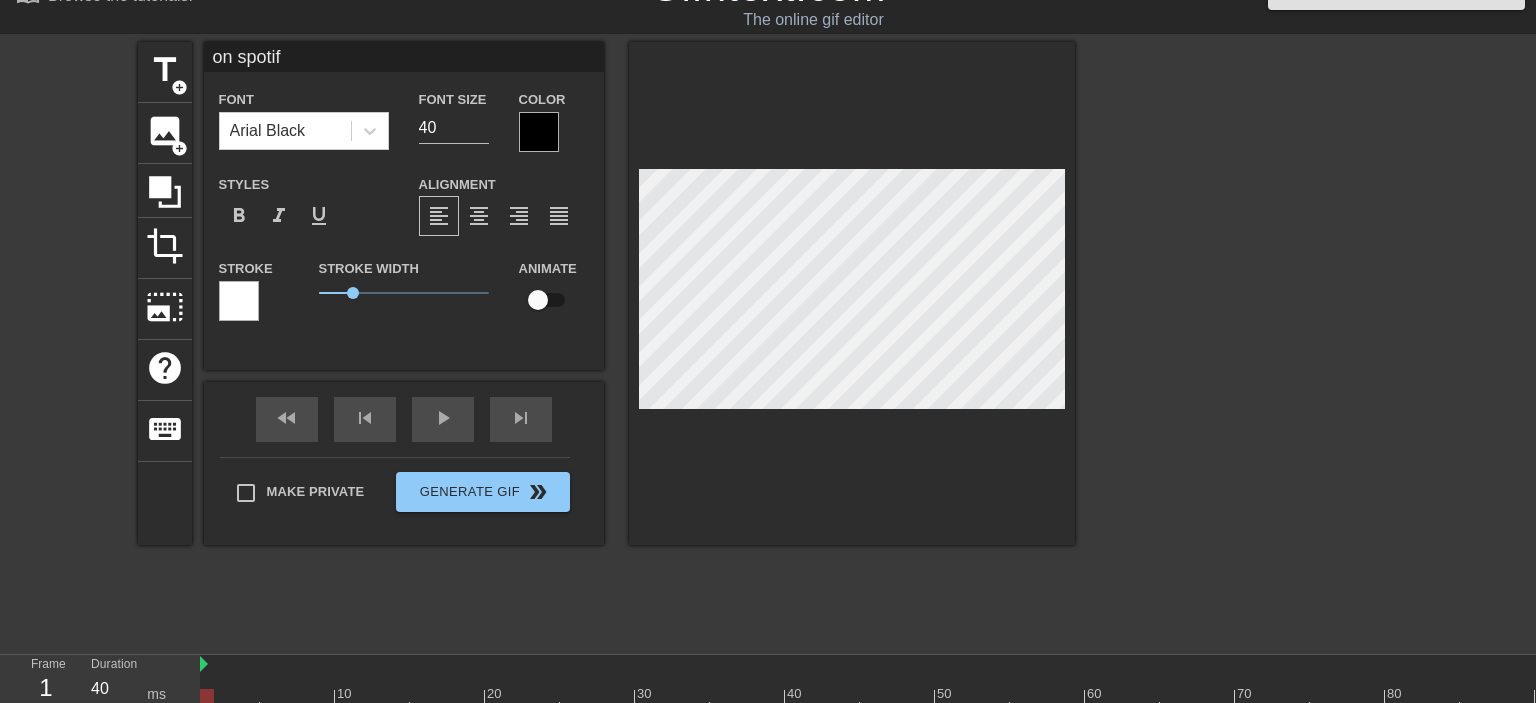 type on "on spotify" 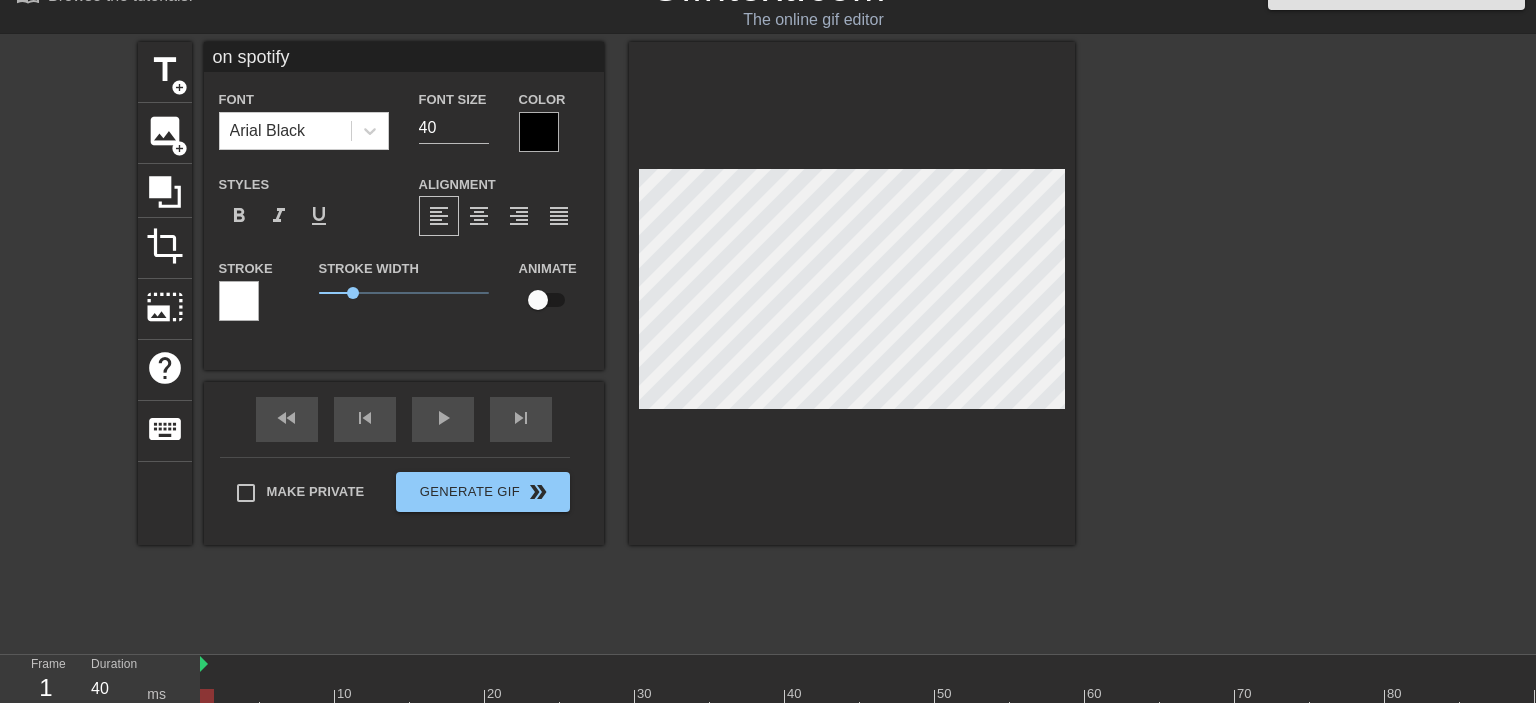 type on "on spotify" 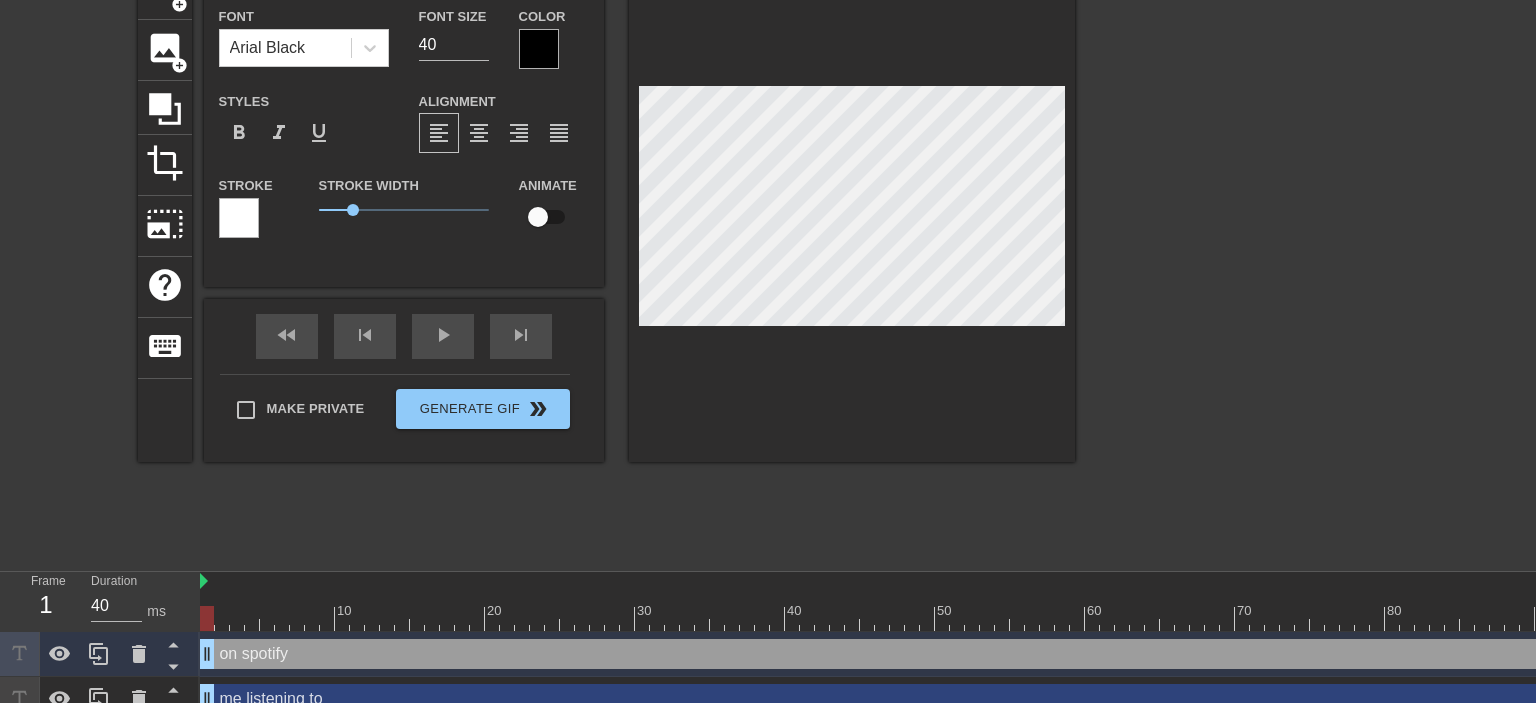 scroll, scrollTop: 188, scrollLeft: 0, axis: vertical 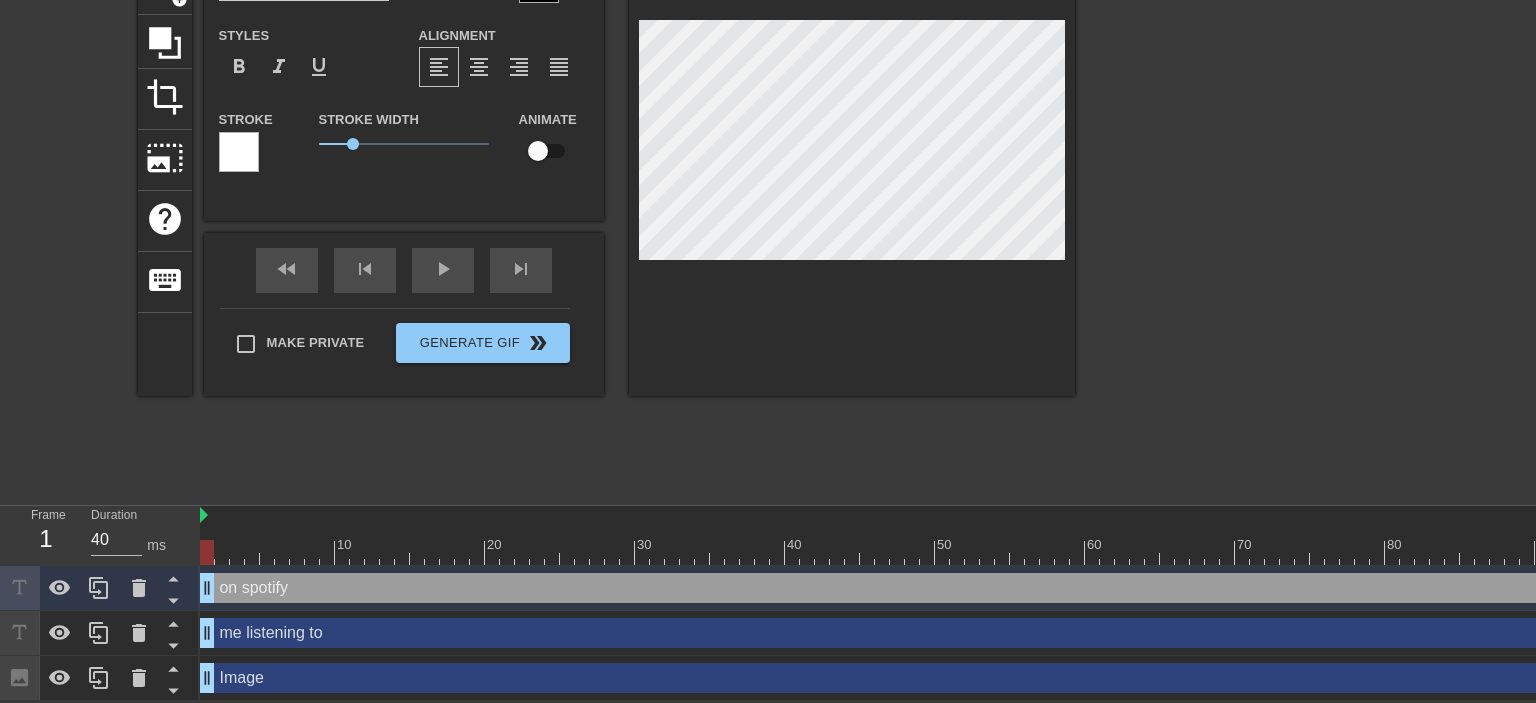 type on "me listening to" 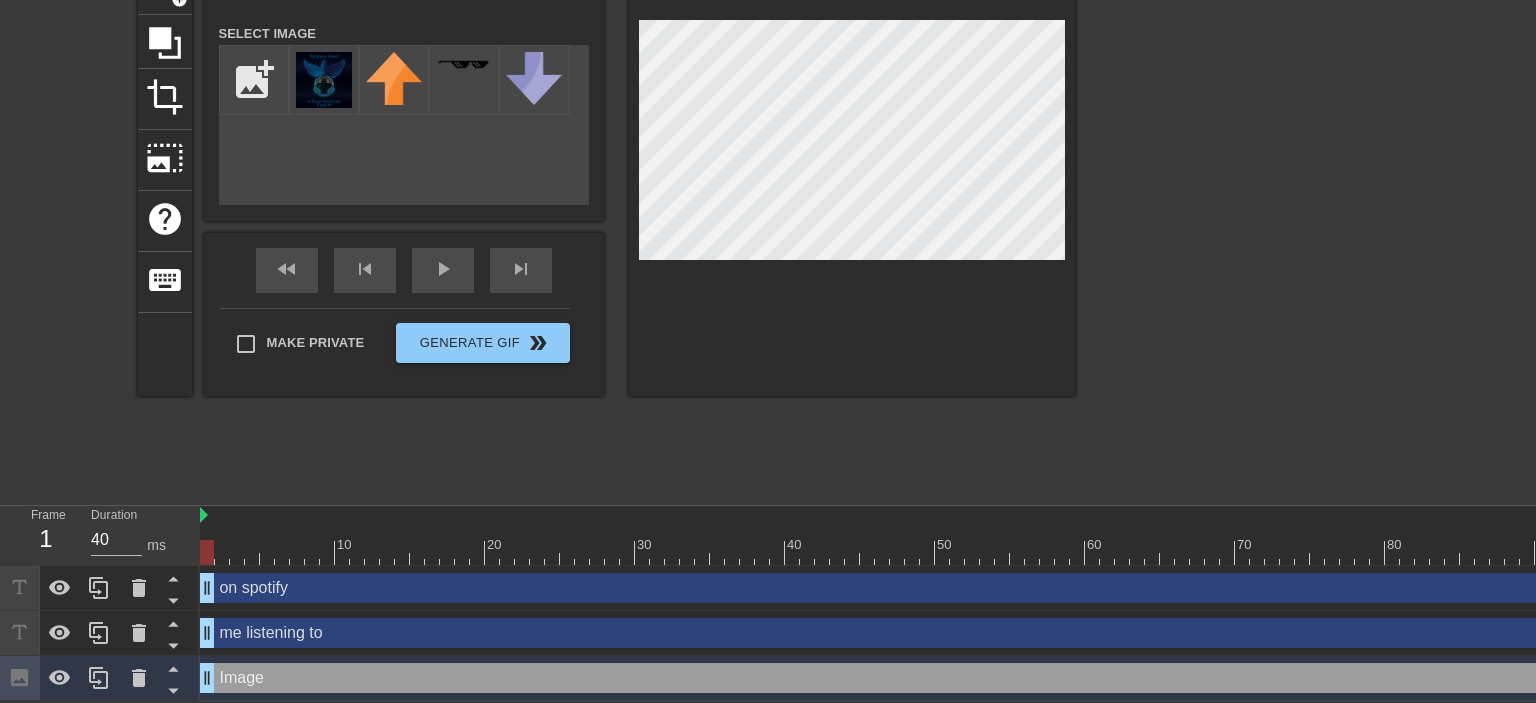 click at bounding box center (1249, 193) 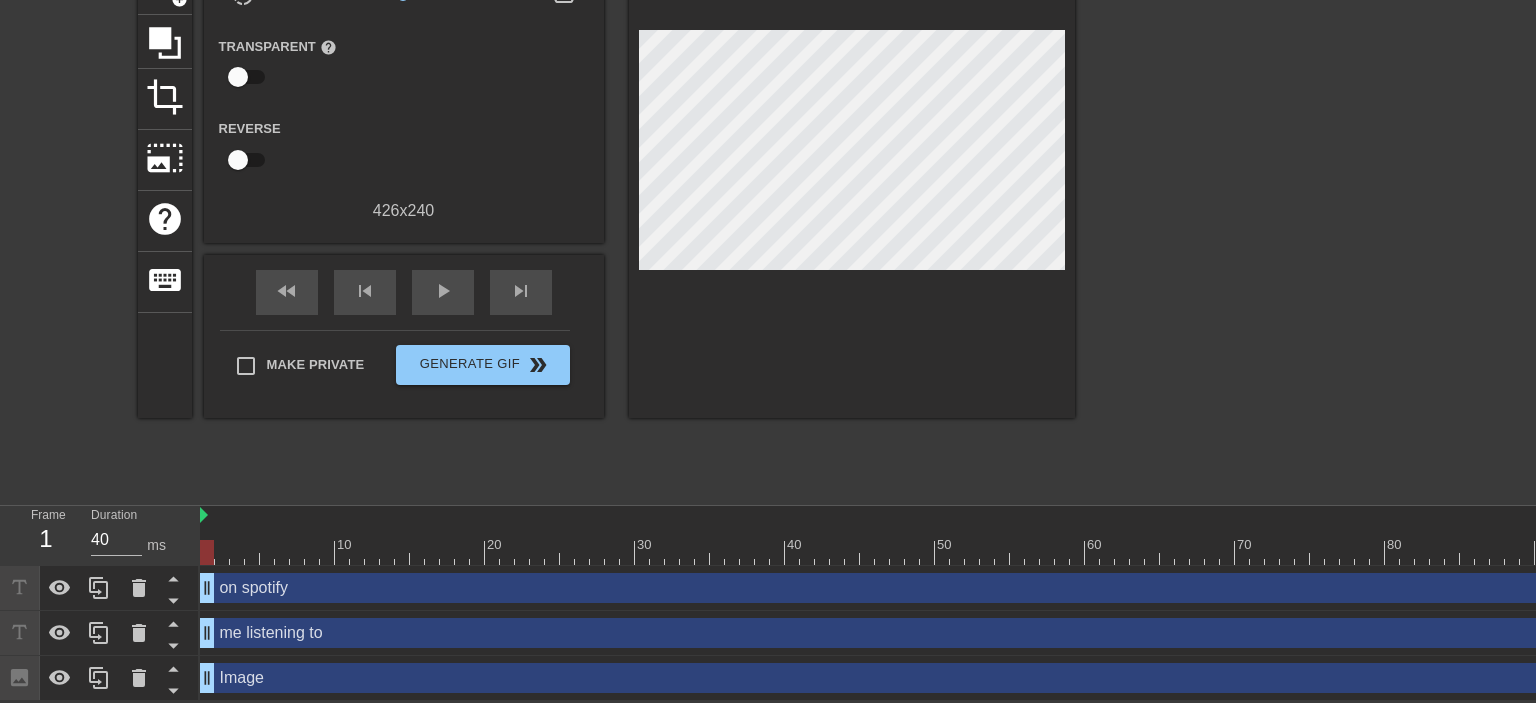drag, startPoint x: 202, startPoint y: 548, endPoint x: 81, endPoint y: 531, distance: 122.18838 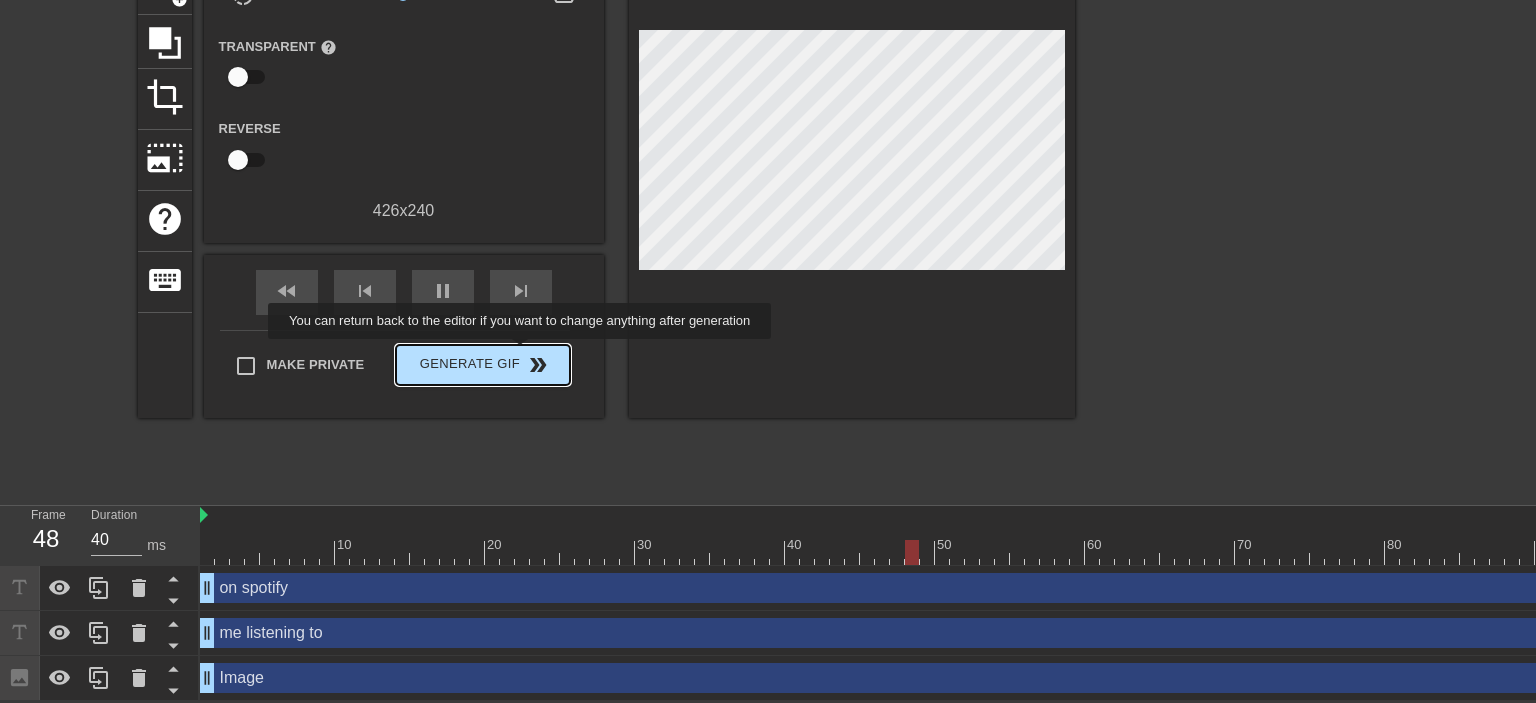type on "50" 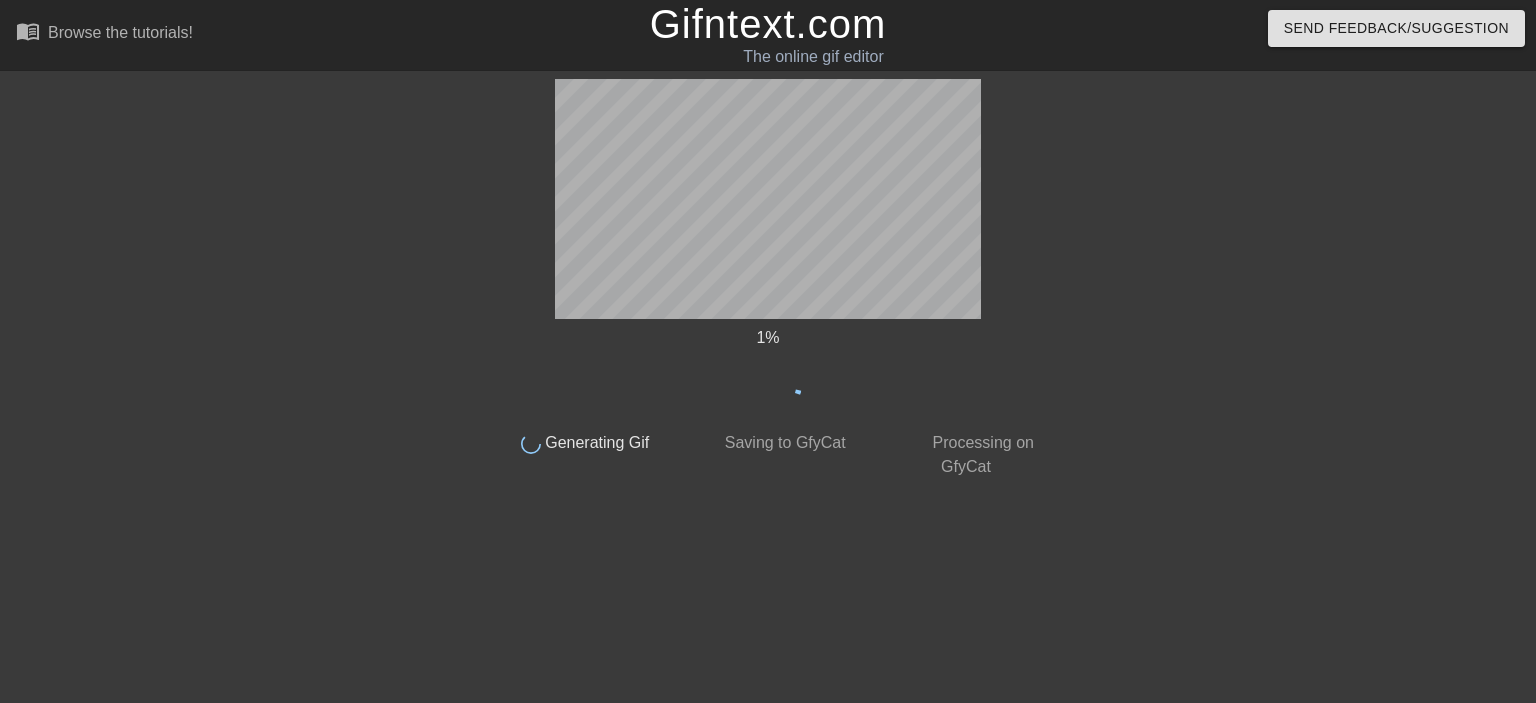 scroll, scrollTop: 0, scrollLeft: 0, axis: both 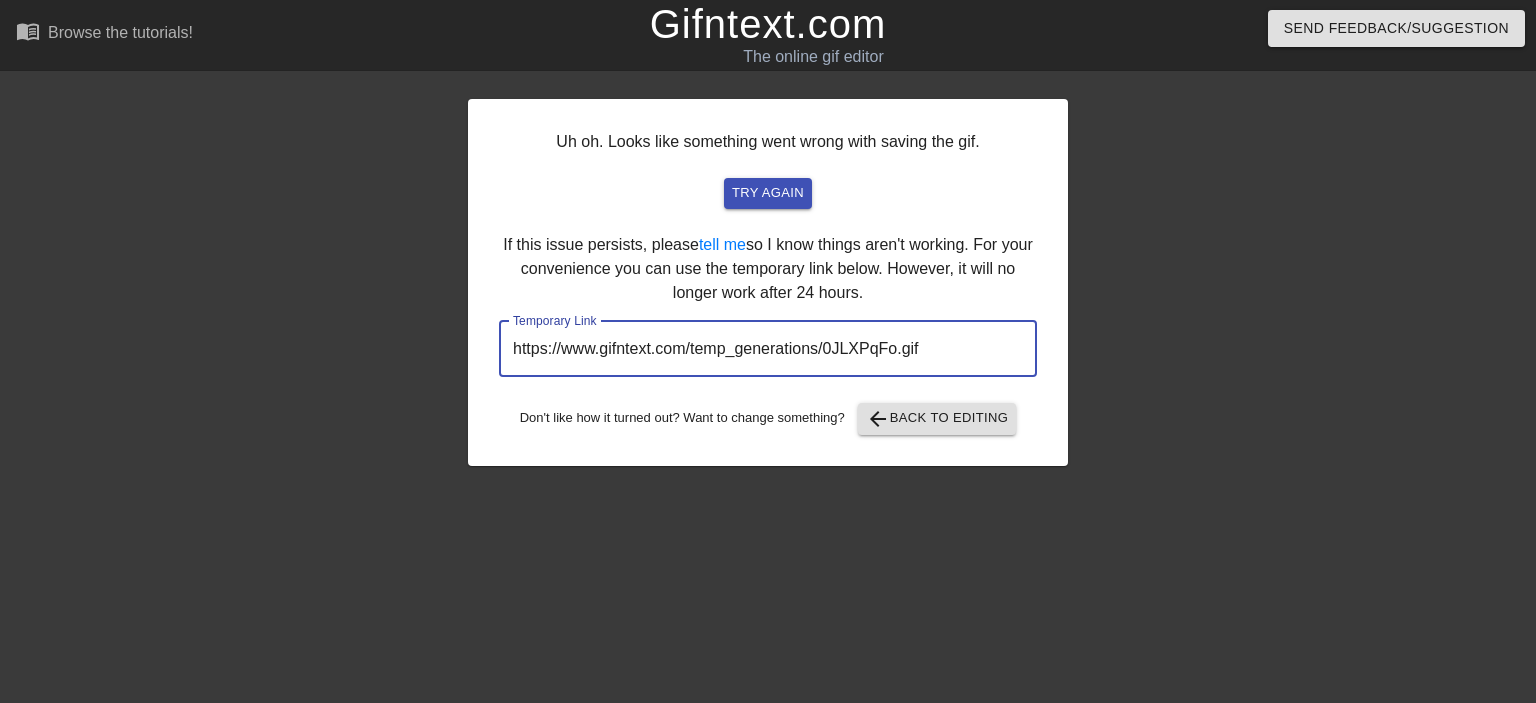 click on "https://www.gifntext.com/temp_generations/0JLXPqFo.gif" at bounding box center (768, 349) 